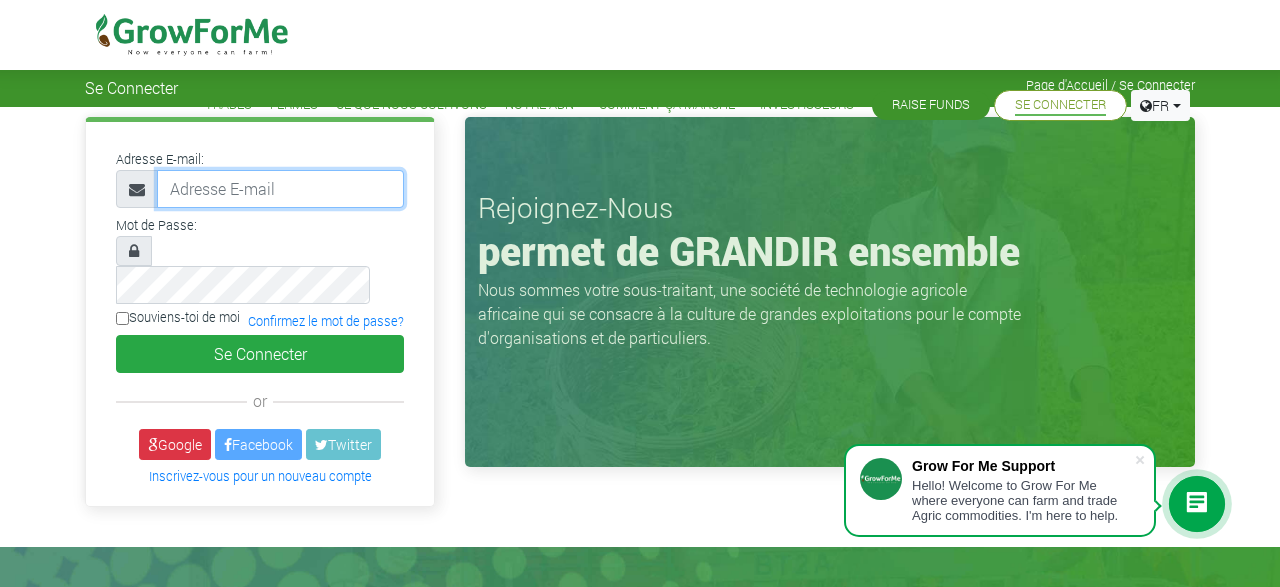 scroll, scrollTop: 0, scrollLeft: 0, axis: both 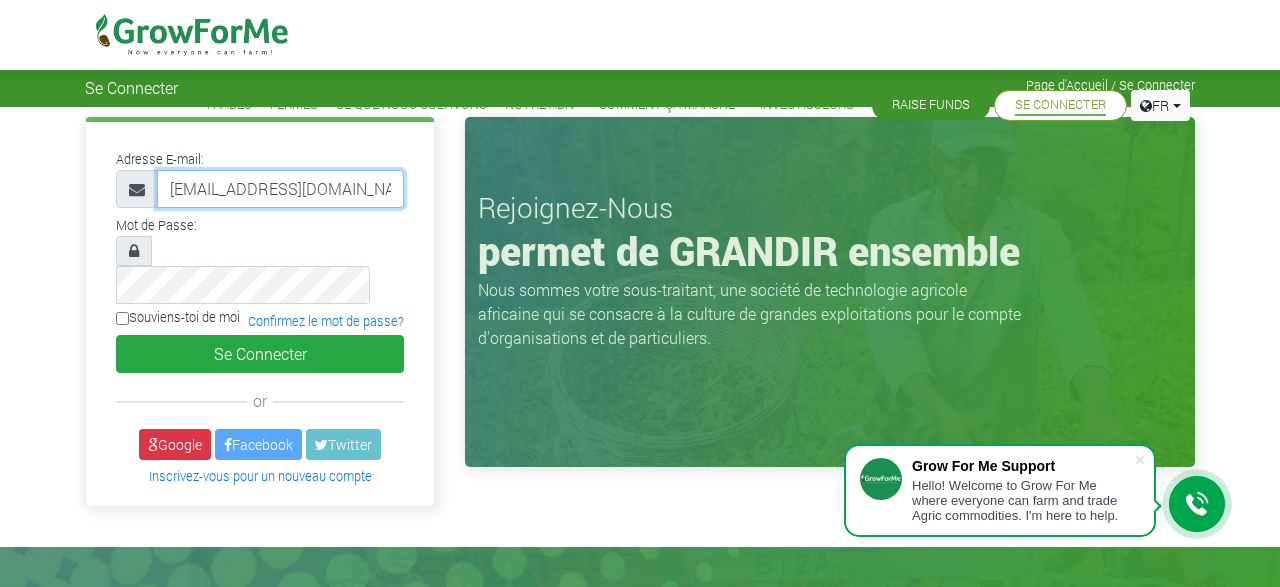 type on "[EMAIL_ADDRESS][DOMAIN_NAME]" 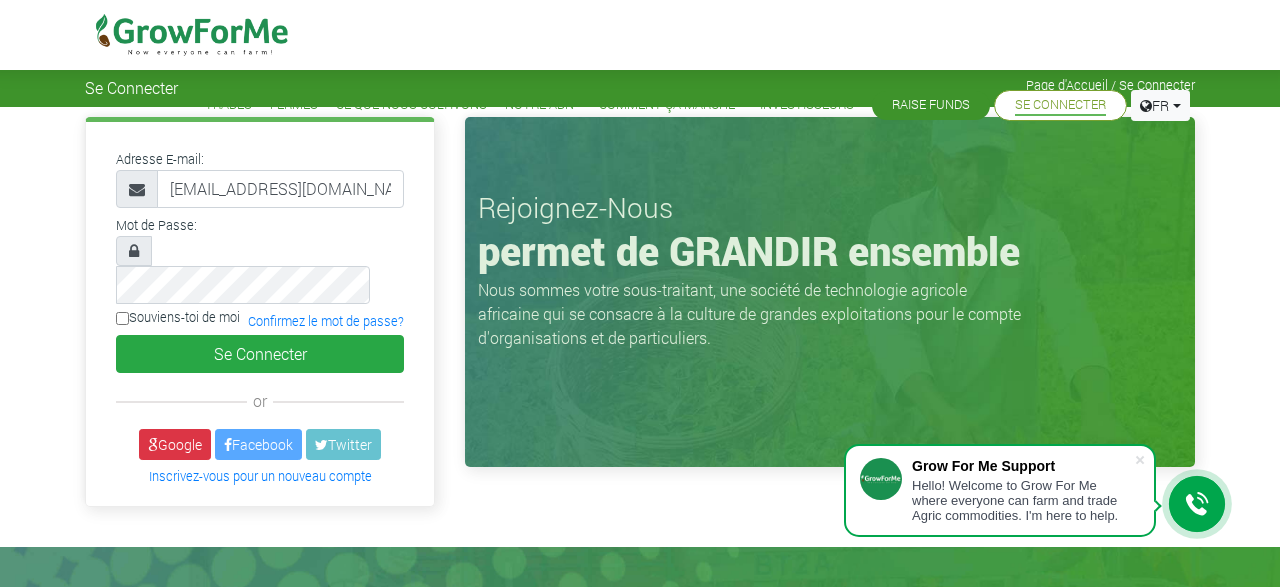 click on "Souviens-toi de moi" at bounding box center [122, 318] 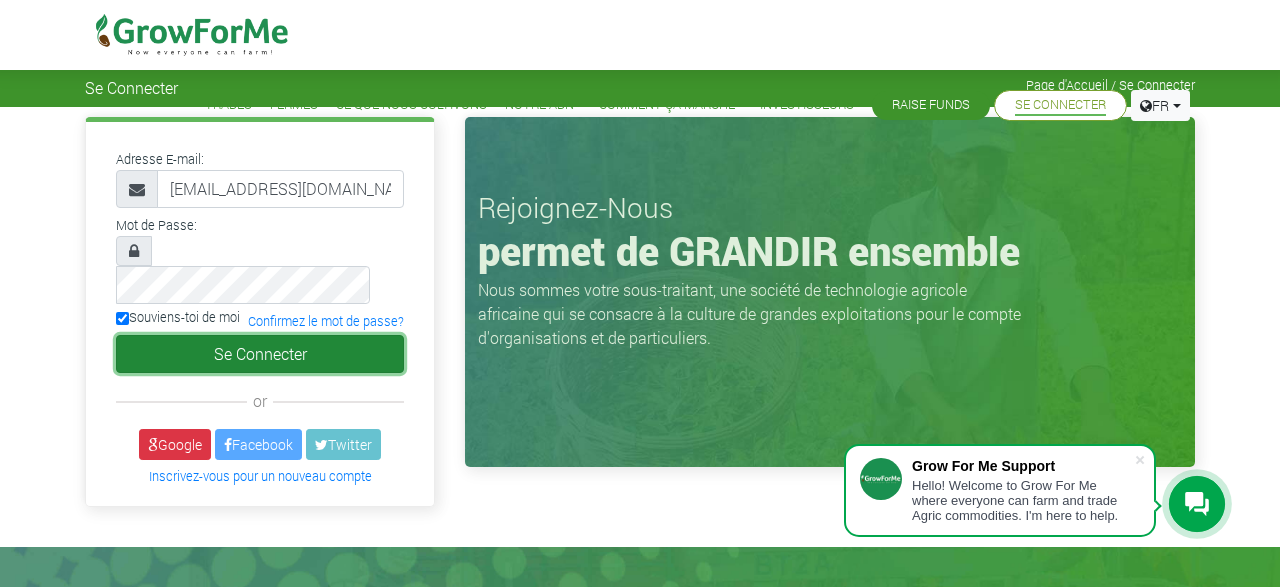 click on "Se Connecter" at bounding box center (260, 354) 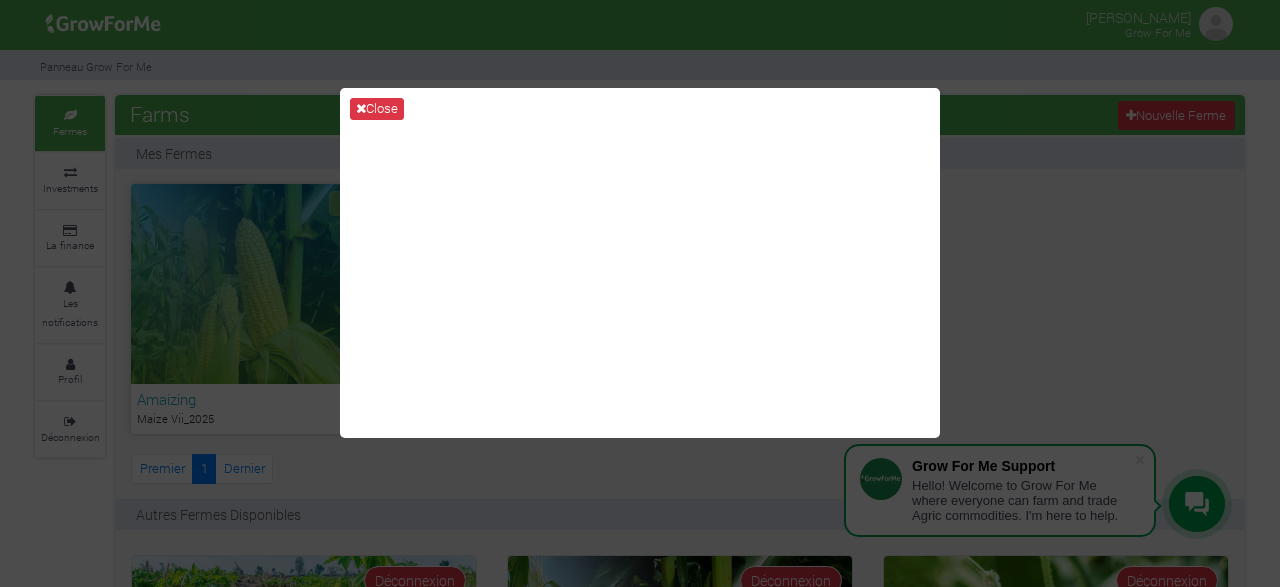 scroll, scrollTop: 0, scrollLeft: 0, axis: both 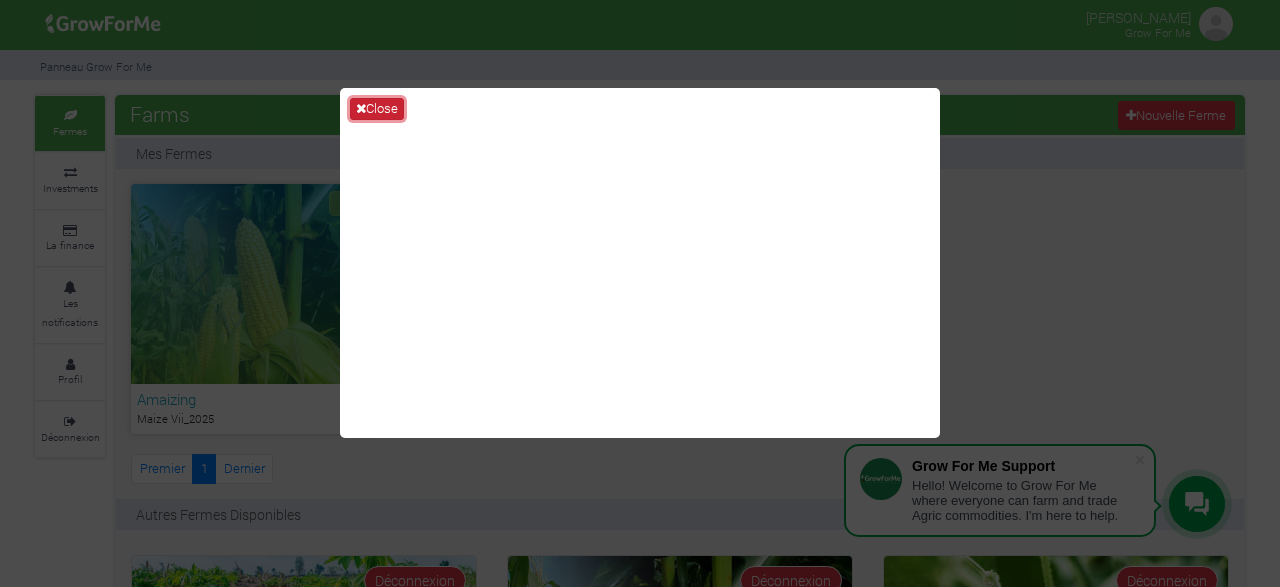 click on "Close" at bounding box center [377, 109] 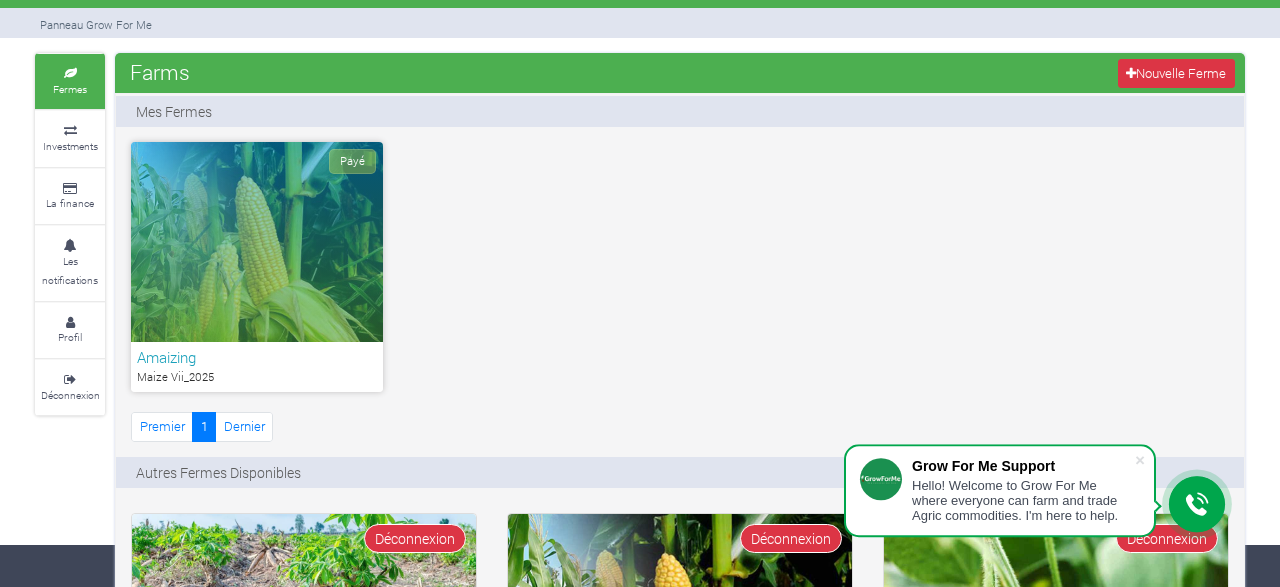 scroll, scrollTop: 31, scrollLeft: 0, axis: vertical 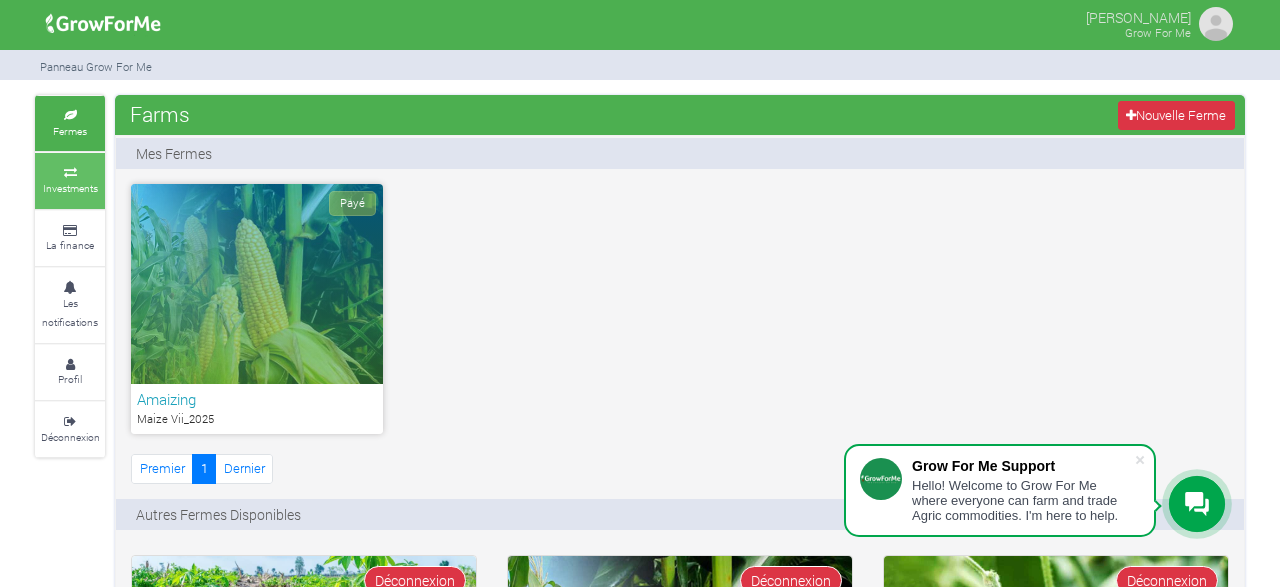 click on "Investments" at bounding box center (70, 188) 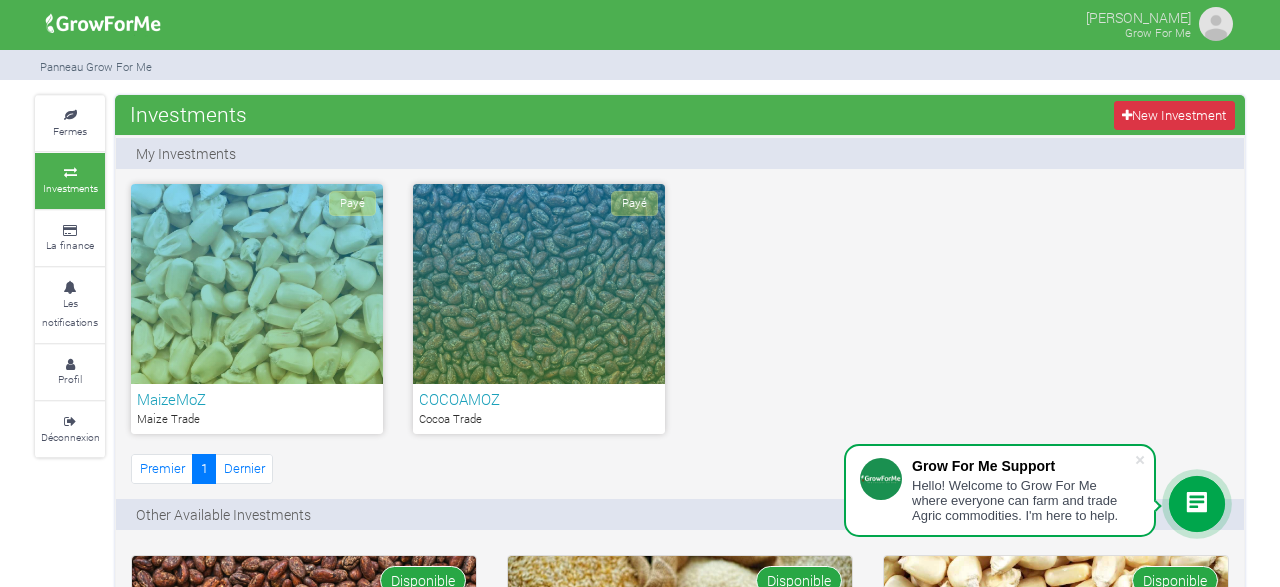 scroll, scrollTop: 0, scrollLeft: 0, axis: both 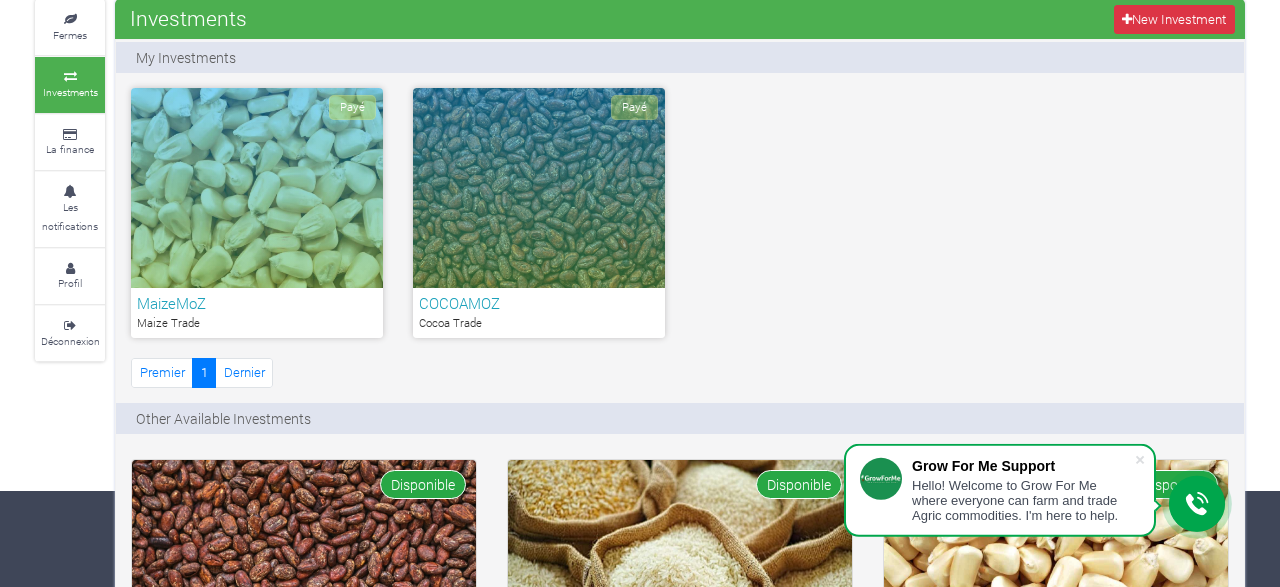 click on "Payé" at bounding box center [539, 188] 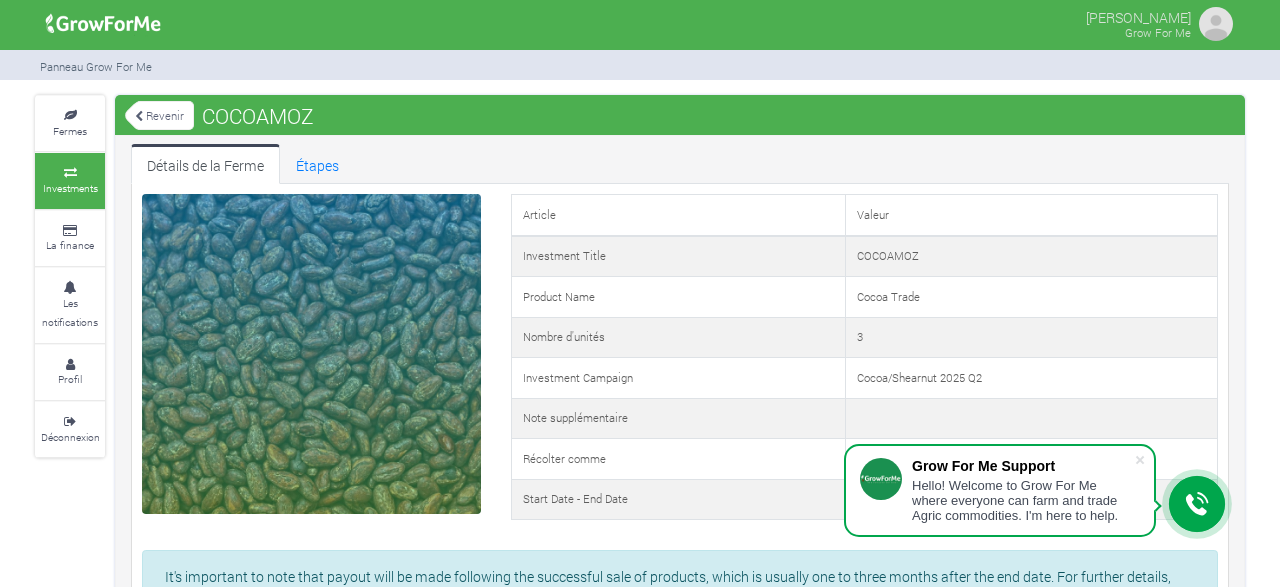 scroll, scrollTop: 0, scrollLeft: 0, axis: both 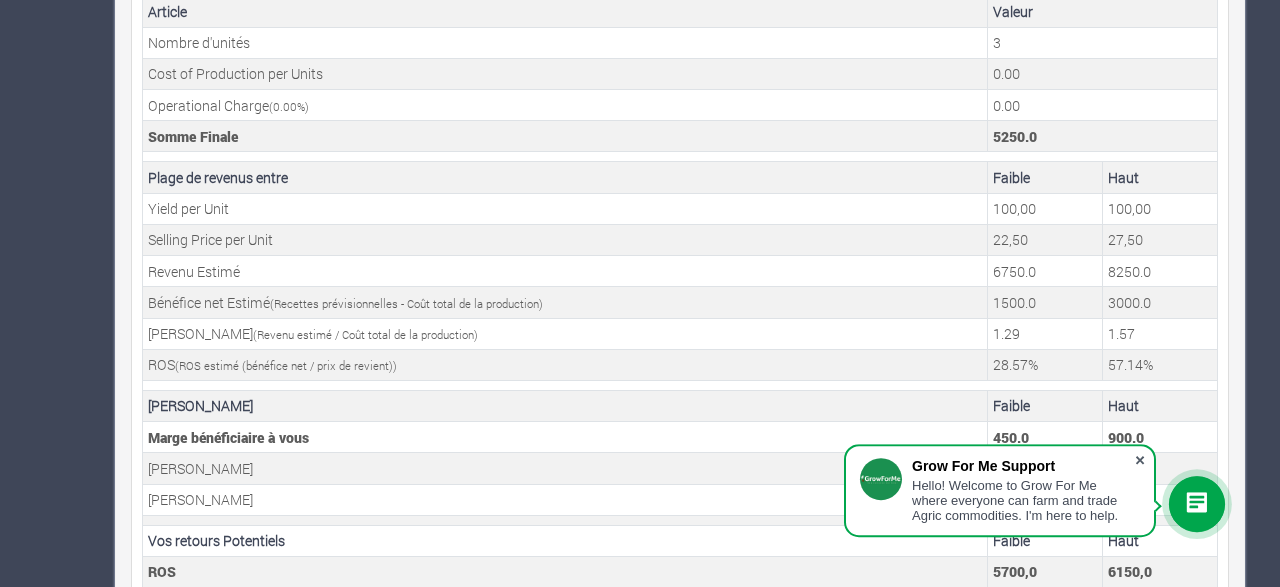 click at bounding box center [1140, 460] 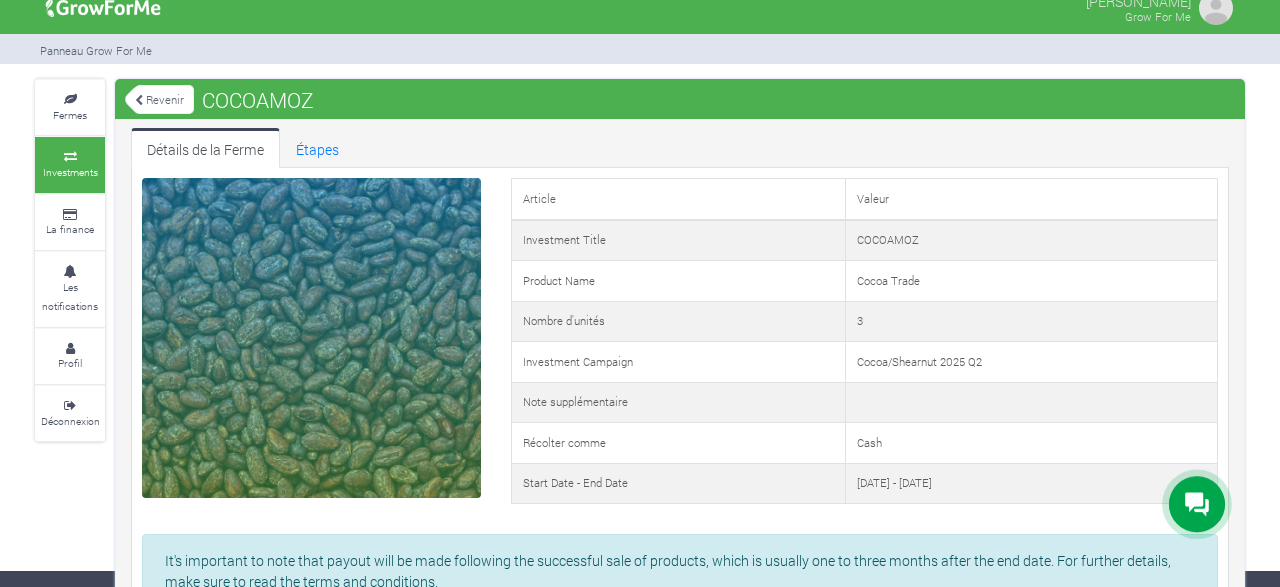 scroll, scrollTop: 0, scrollLeft: 0, axis: both 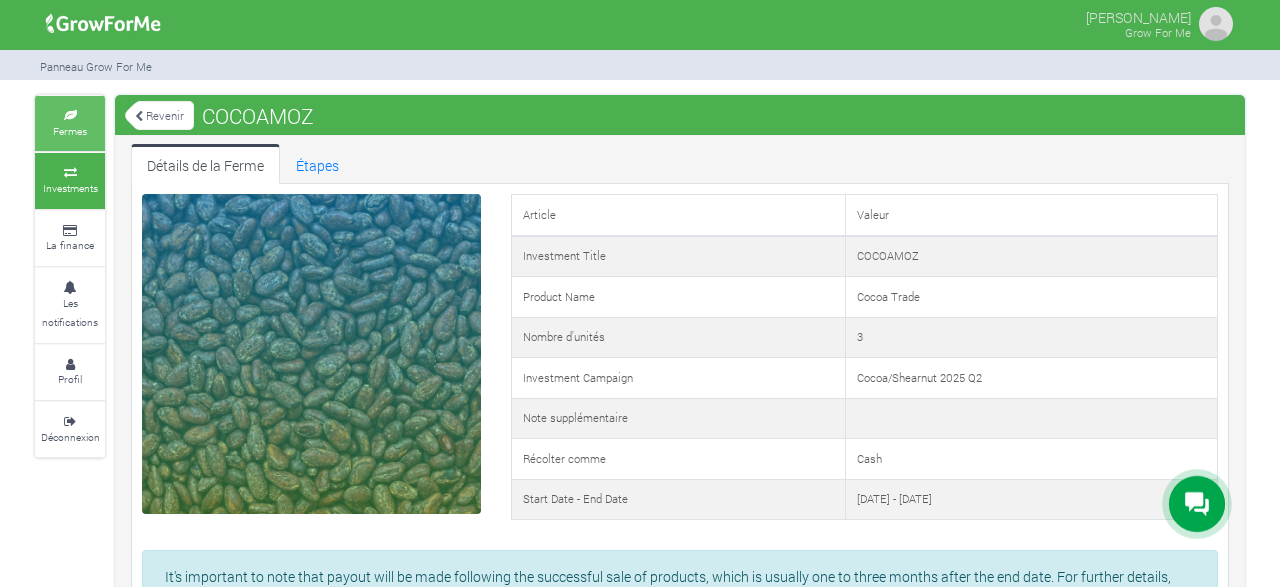 click at bounding box center (70, 116) 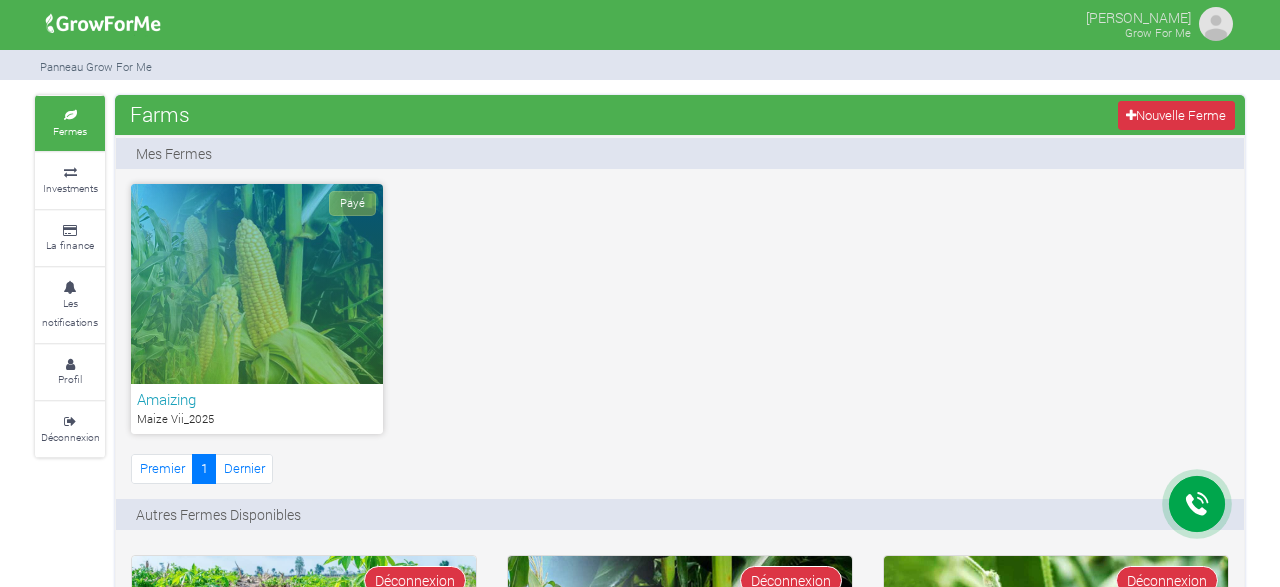scroll, scrollTop: 0, scrollLeft: 0, axis: both 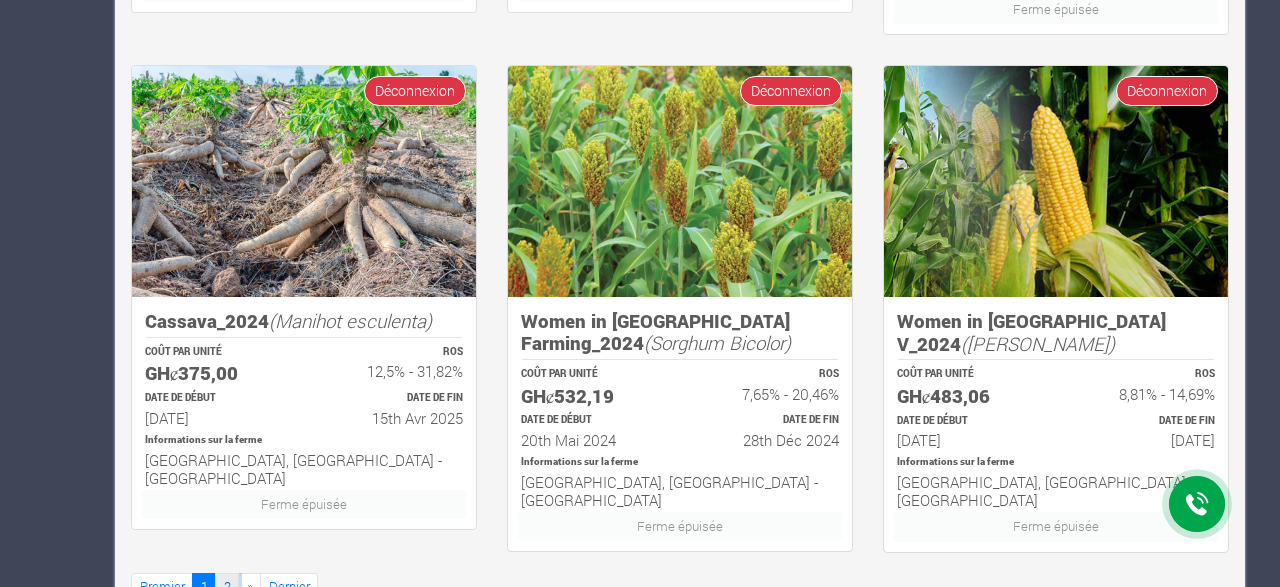 click on "2" at bounding box center (227, 587) 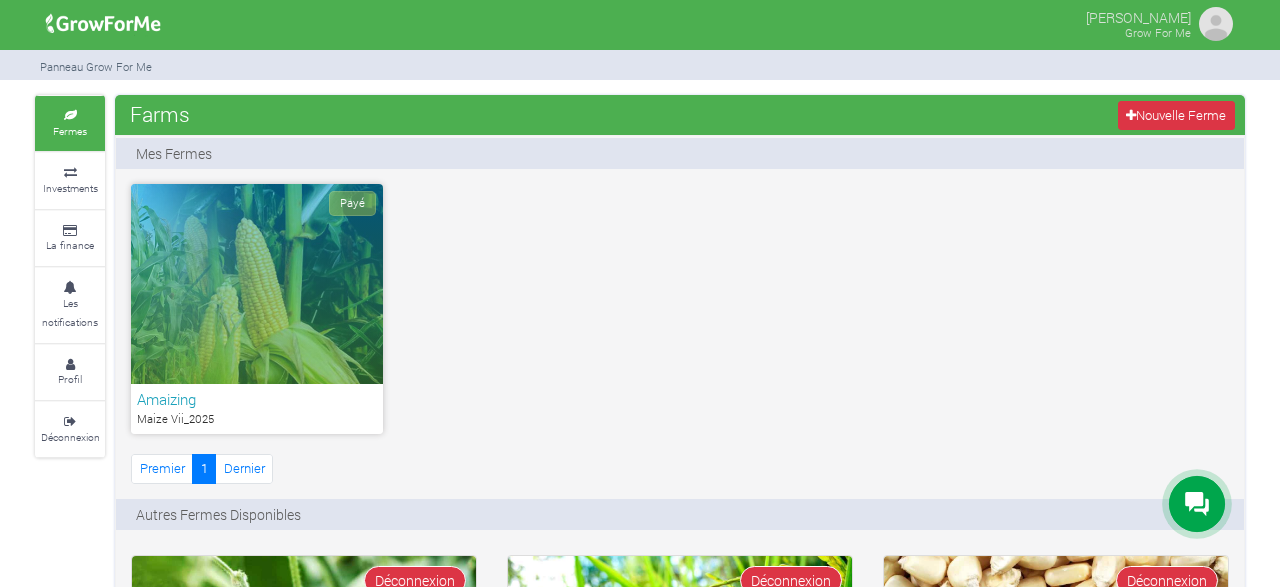 scroll, scrollTop: 0, scrollLeft: 0, axis: both 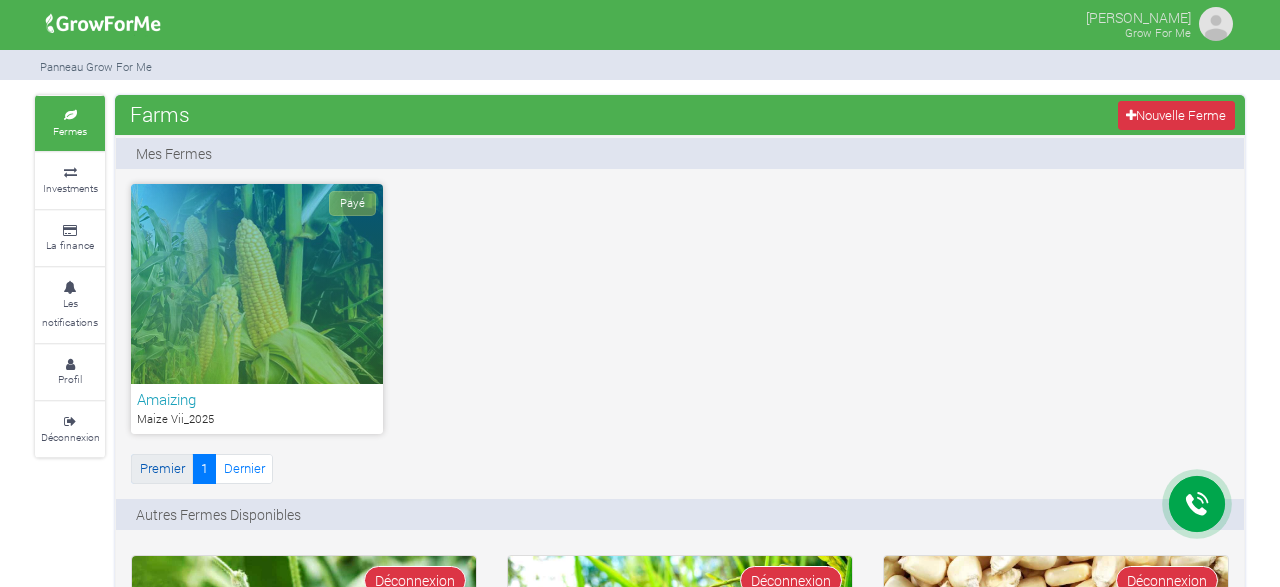 click on "Premier" at bounding box center (162, 468) 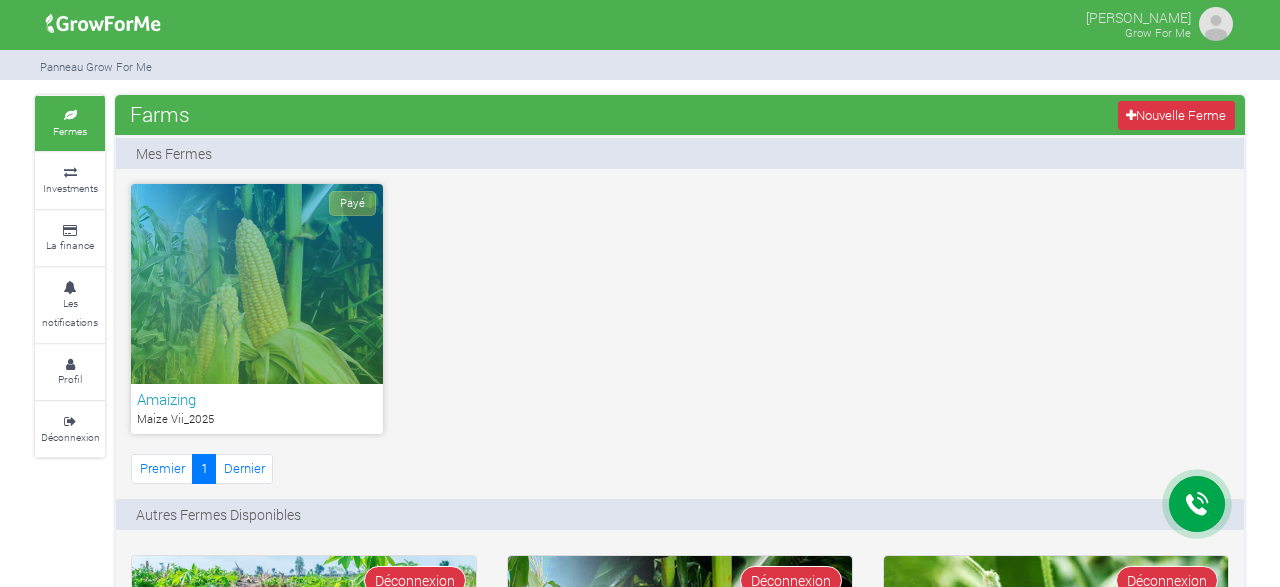 scroll, scrollTop: 610, scrollLeft: 0, axis: vertical 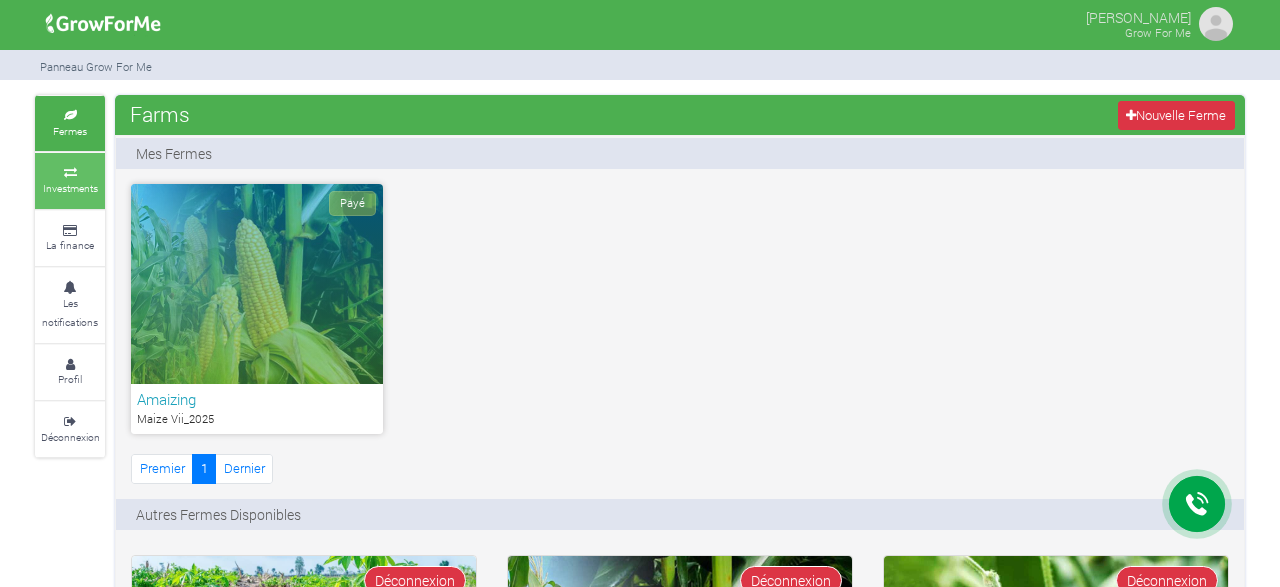 click on "Investments" at bounding box center [70, 188] 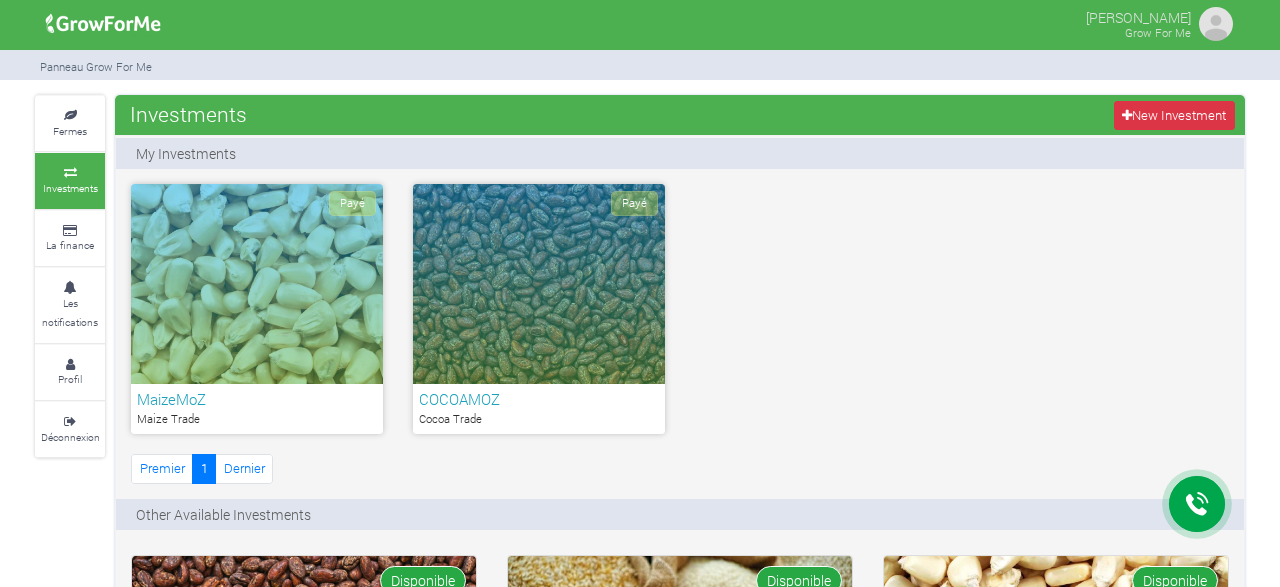 scroll, scrollTop: 0, scrollLeft: 0, axis: both 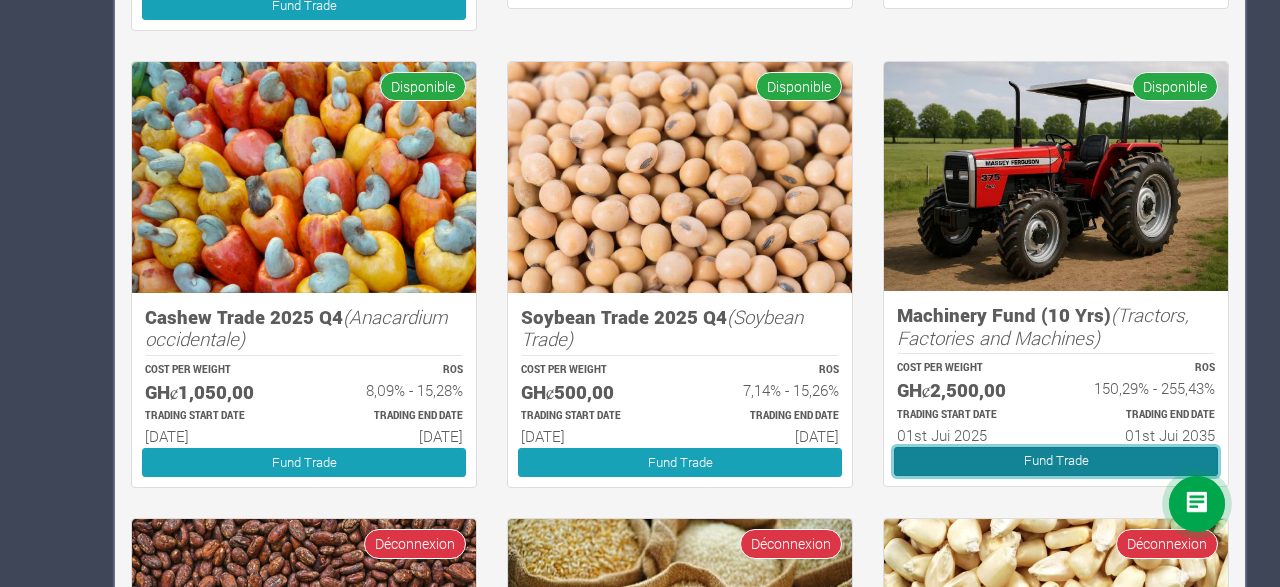 click on "Fund Trade" at bounding box center (1056, 461) 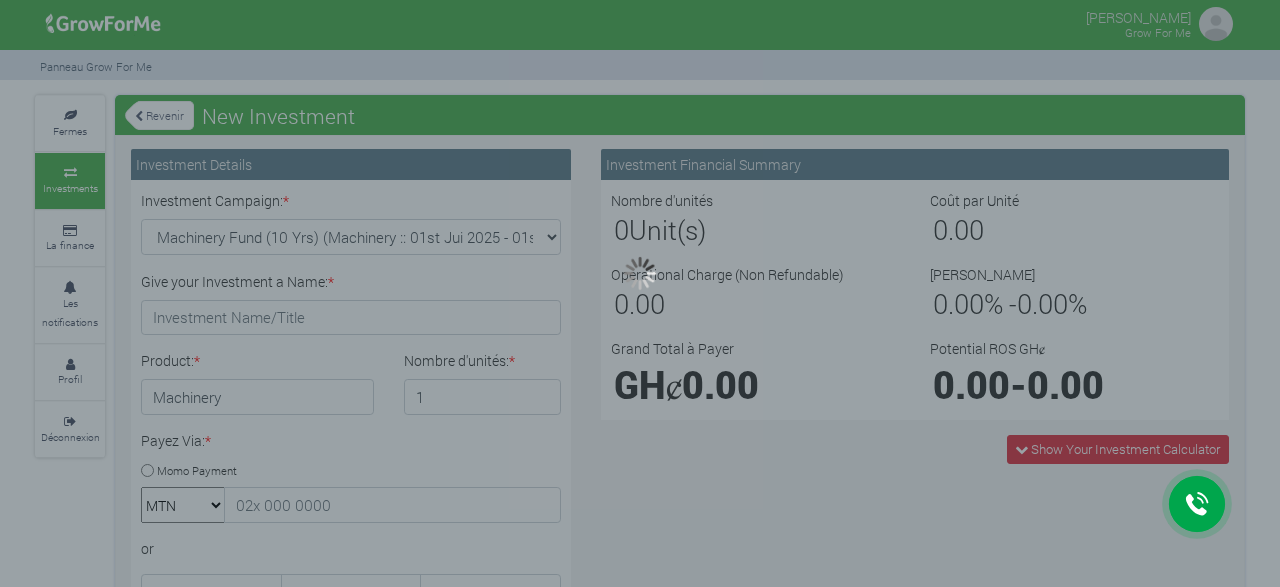 scroll, scrollTop: 0, scrollLeft: 0, axis: both 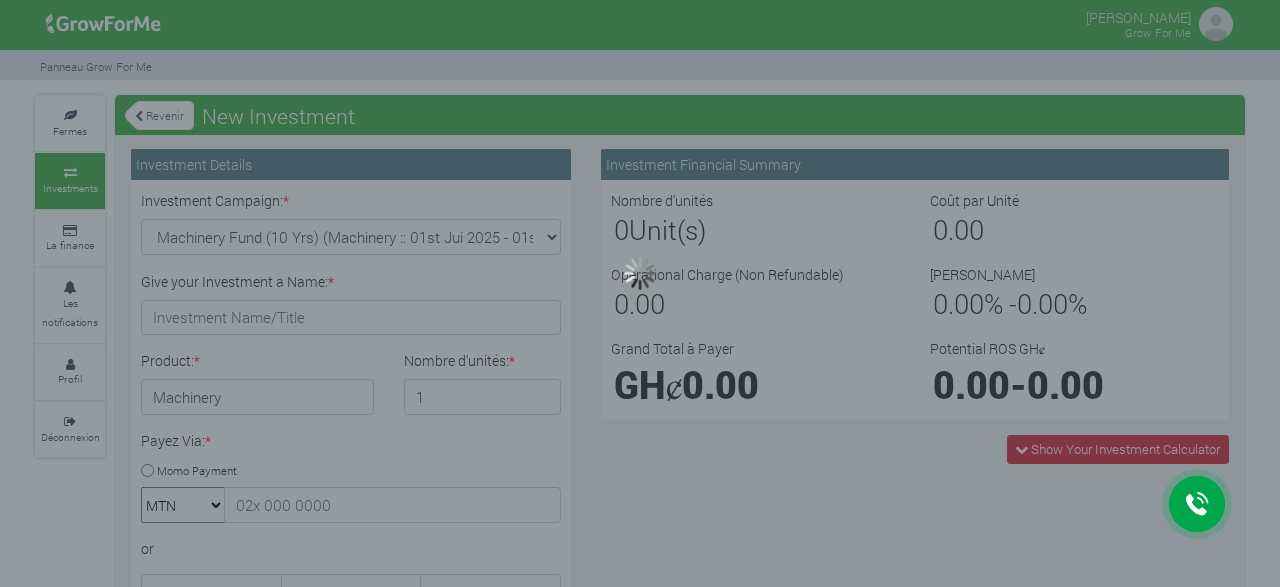 type on "1" 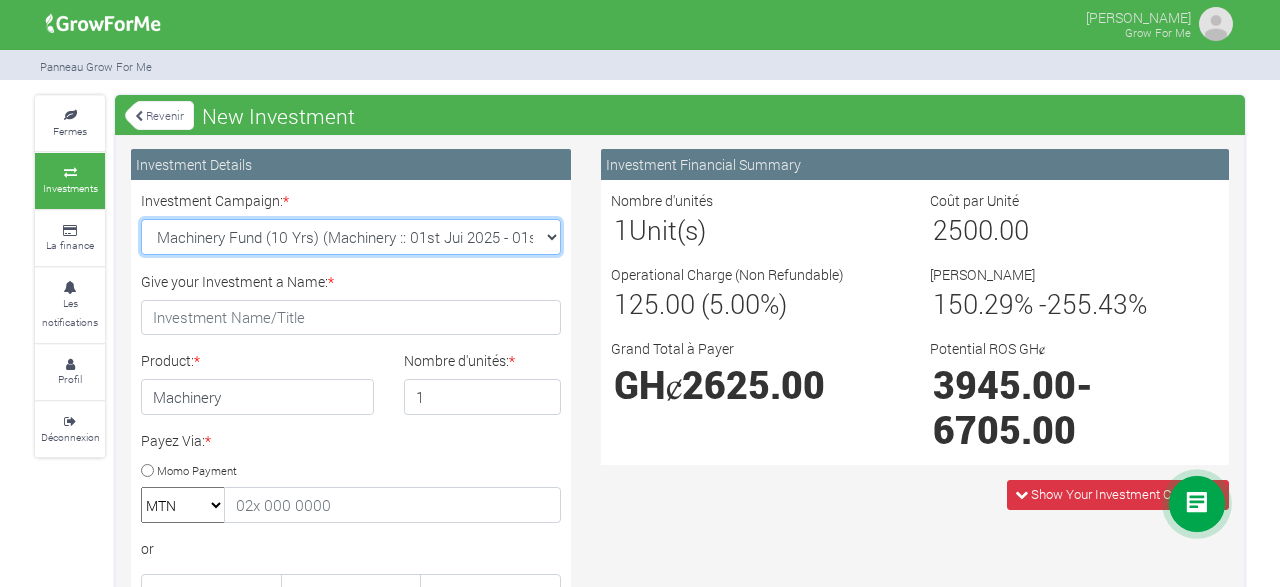 click on "Machinery Fund (10 Yrs) (Machinery :: 01st Jui 2025 - 01st Jui 2035)
Maize Trade 2025 Q4 (Maize Trade :: 01st Oct 2025 - 31st Mar 2026)
Cashew Trade 2025 Q4 (Cashew Trade :: 01st Oct 2025 - 31st Mar 2026)
Soybean Trade 2025 Q4 (Soybean Trade :: 01st Oct 2025 - 31st Mar 2026)" at bounding box center [351, 237] 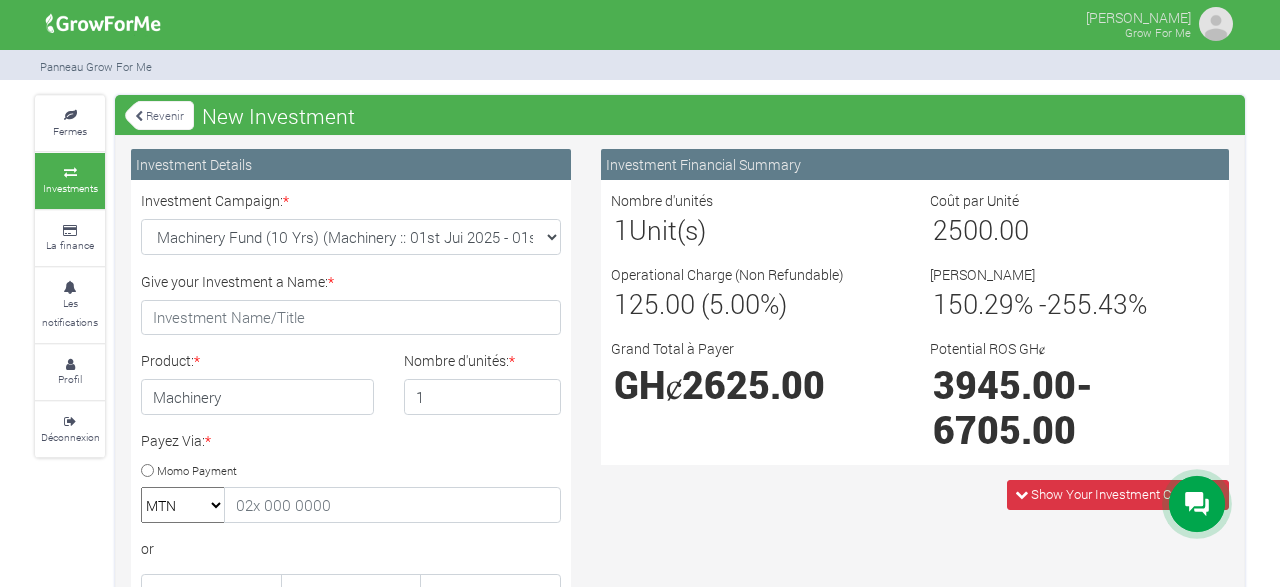 click on "Investments" at bounding box center (70, 180) 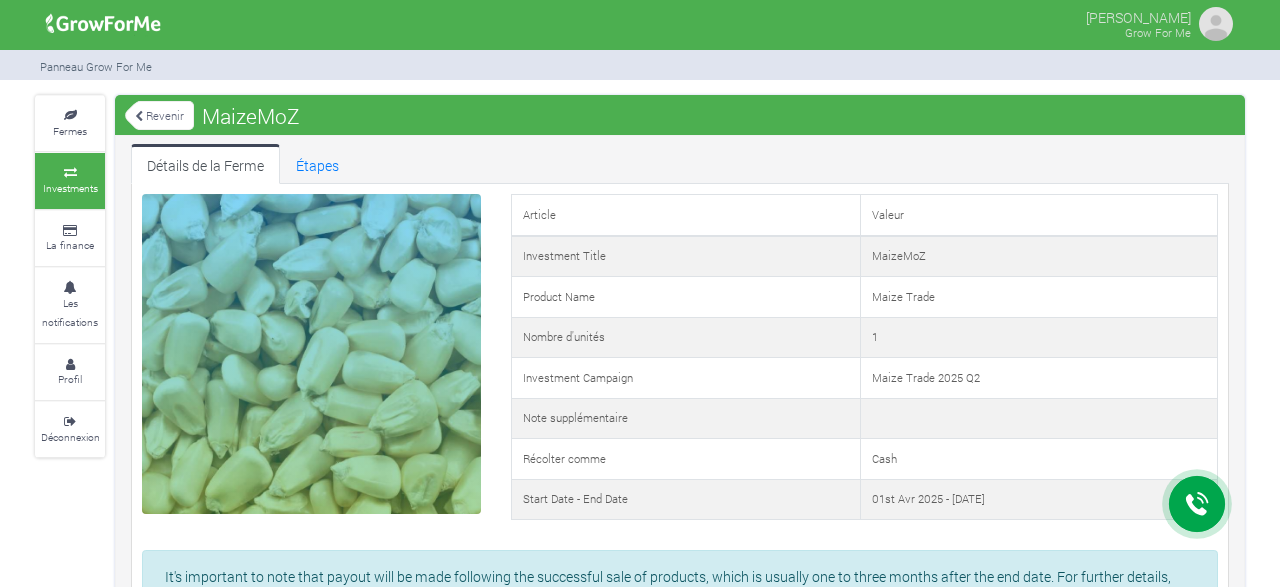 scroll, scrollTop: 0, scrollLeft: 0, axis: both 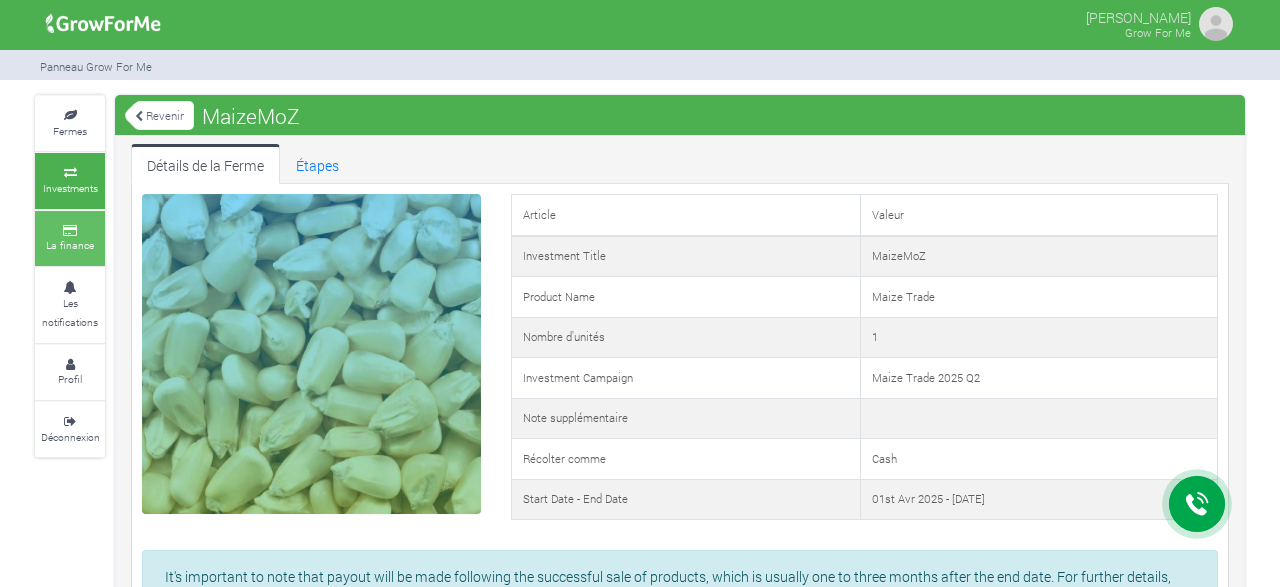 click at bounding box center [70, 231] 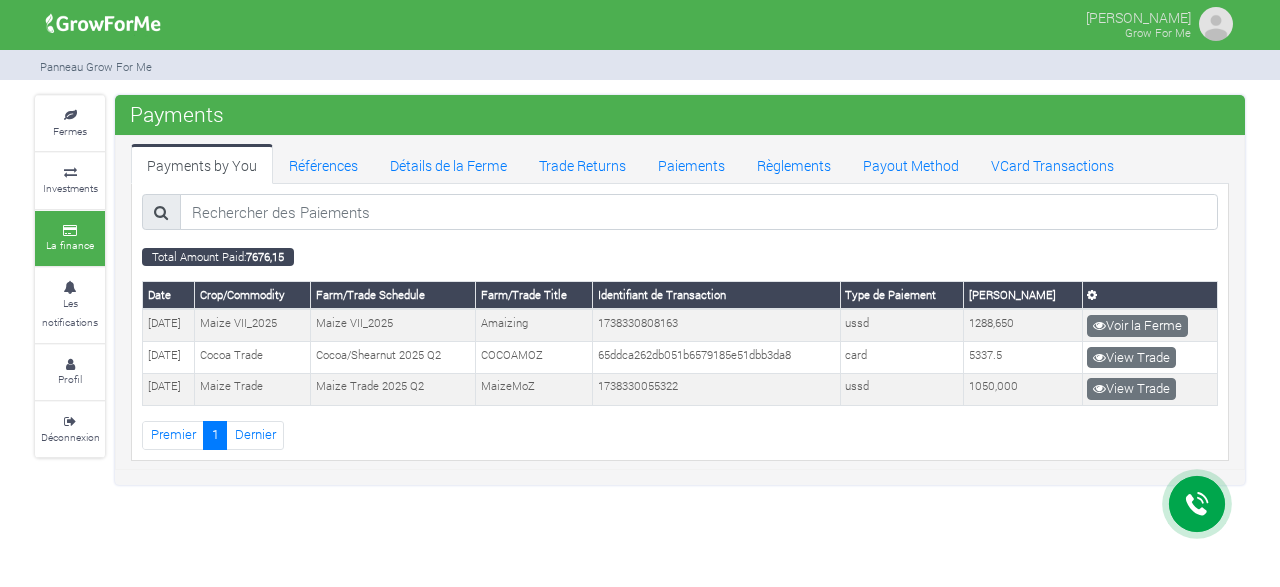 scroll, scrollTop: 0, scrollLeft: 0, axis: both 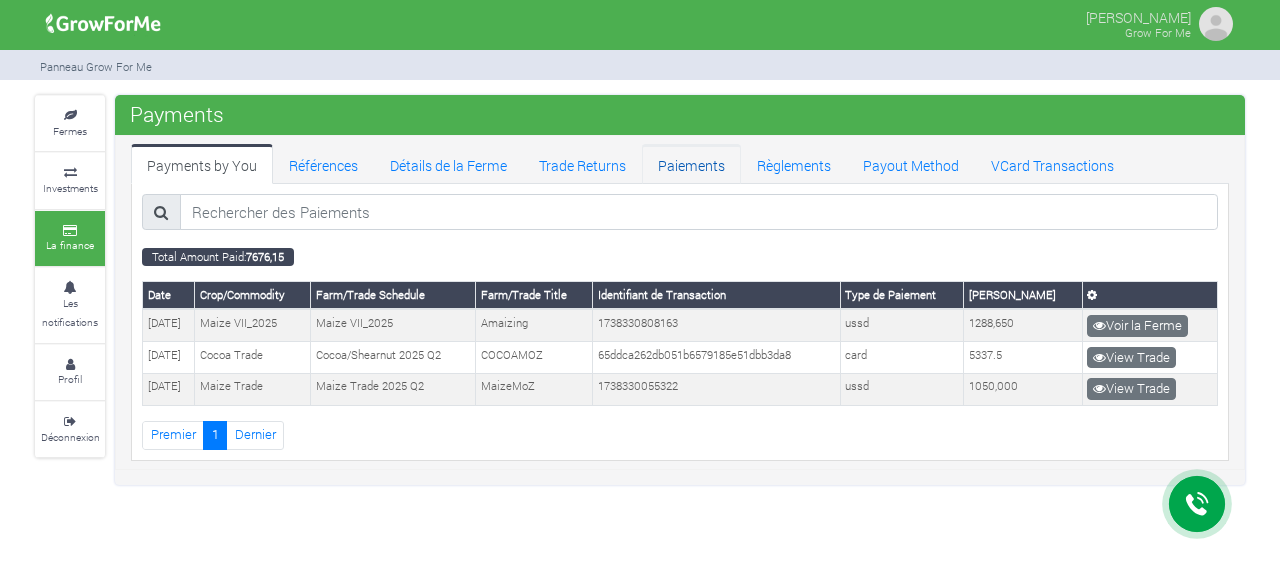 click on "Paiements" at bounding box center [691, 164] 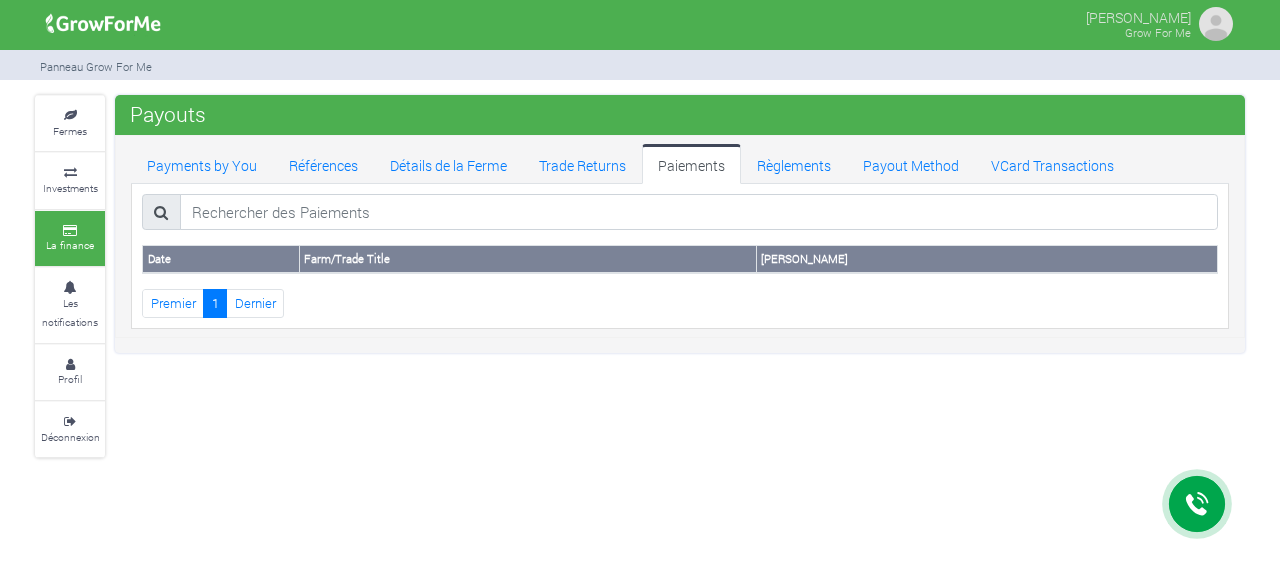 scroll, scrollTop: 0, scrollLeft: 0, axis: both 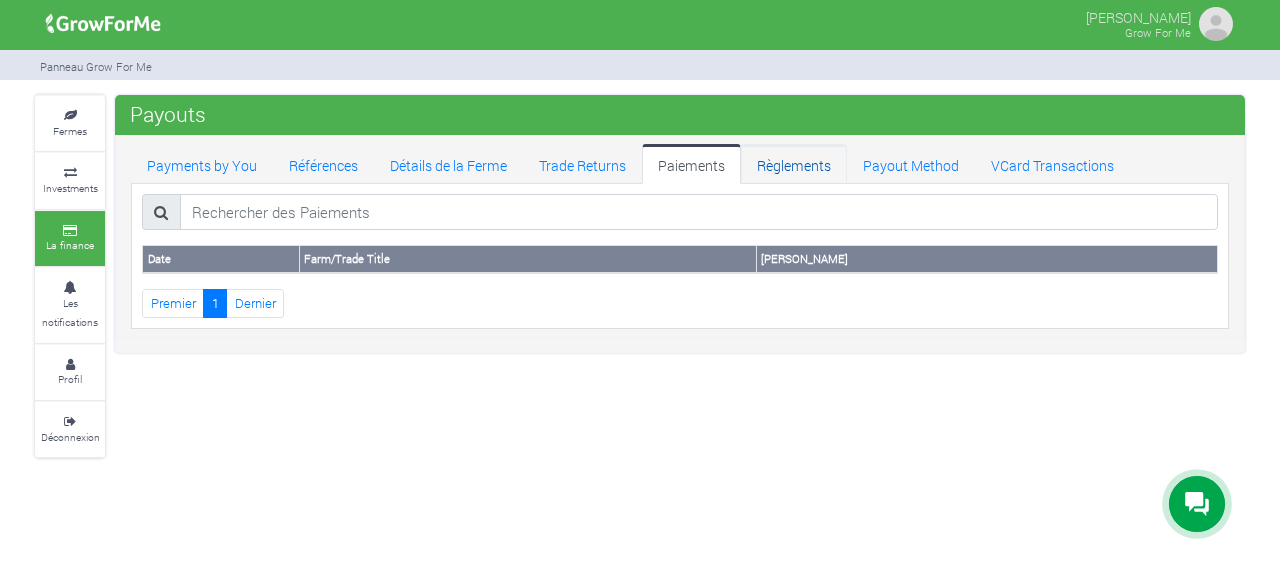 click on "Règlements" at bounding box center [794, 164] 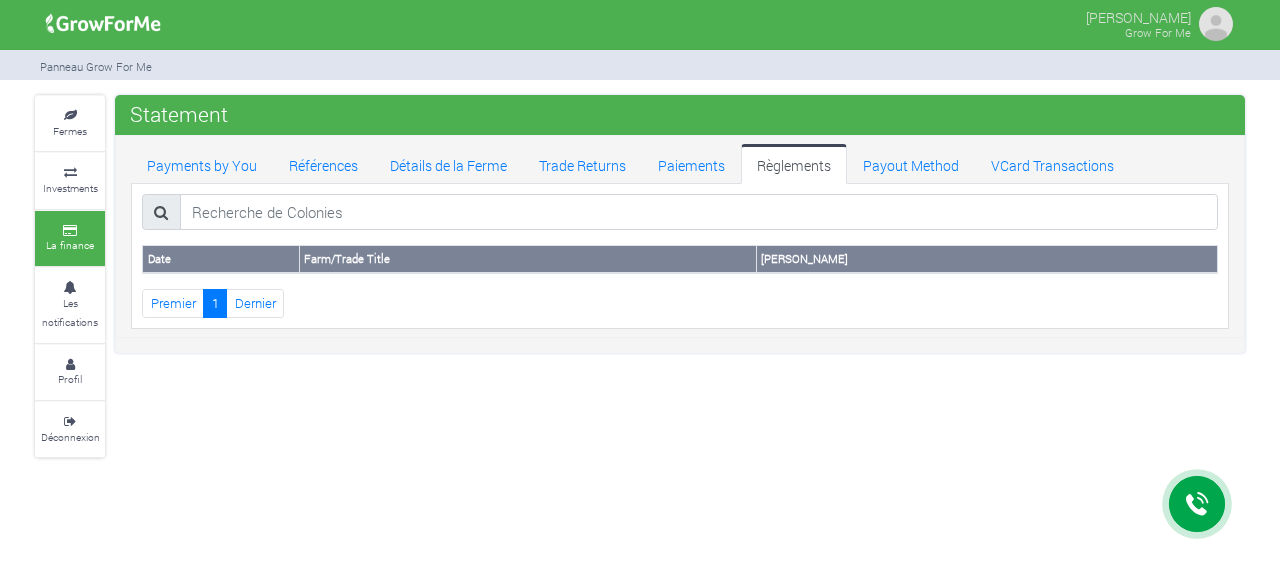 scroll, scrollTop: 0, scrollLeft: 0, axis: both 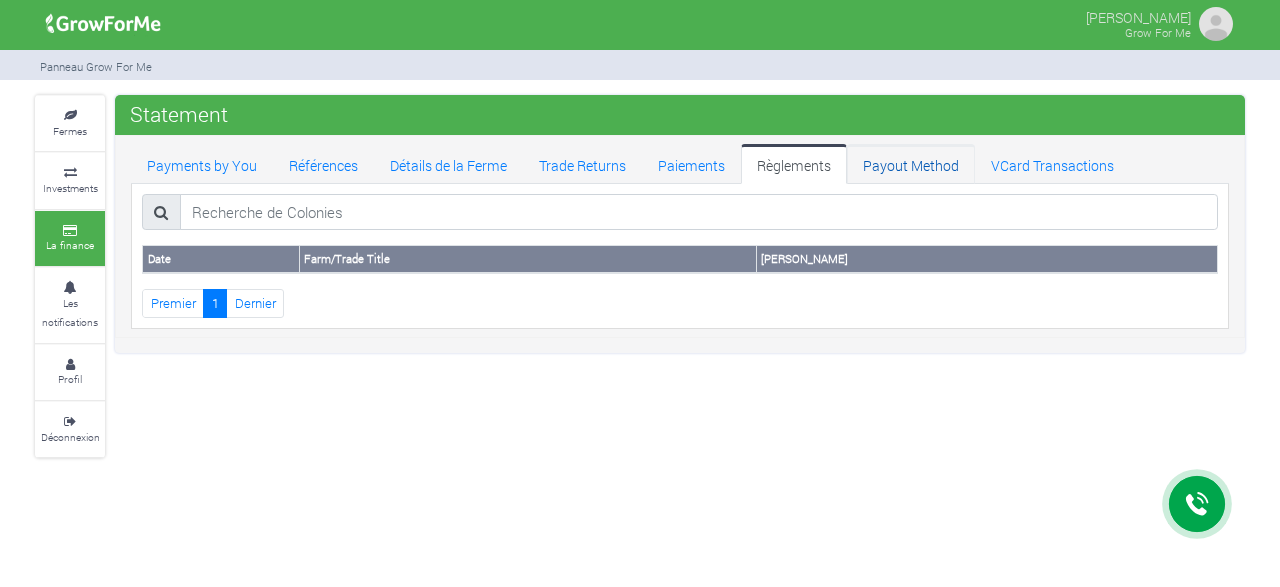 click on "Payout Method" at bounding box center (911, 164) 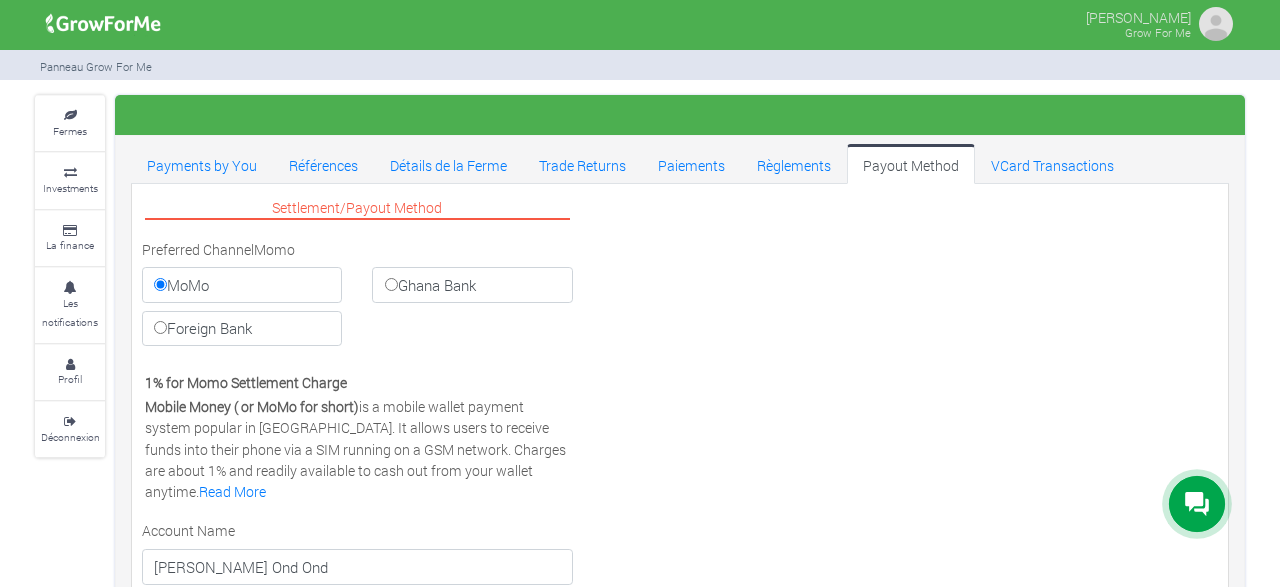 scroll, scrollTop: 0, scrollLeft: 0, axis: both 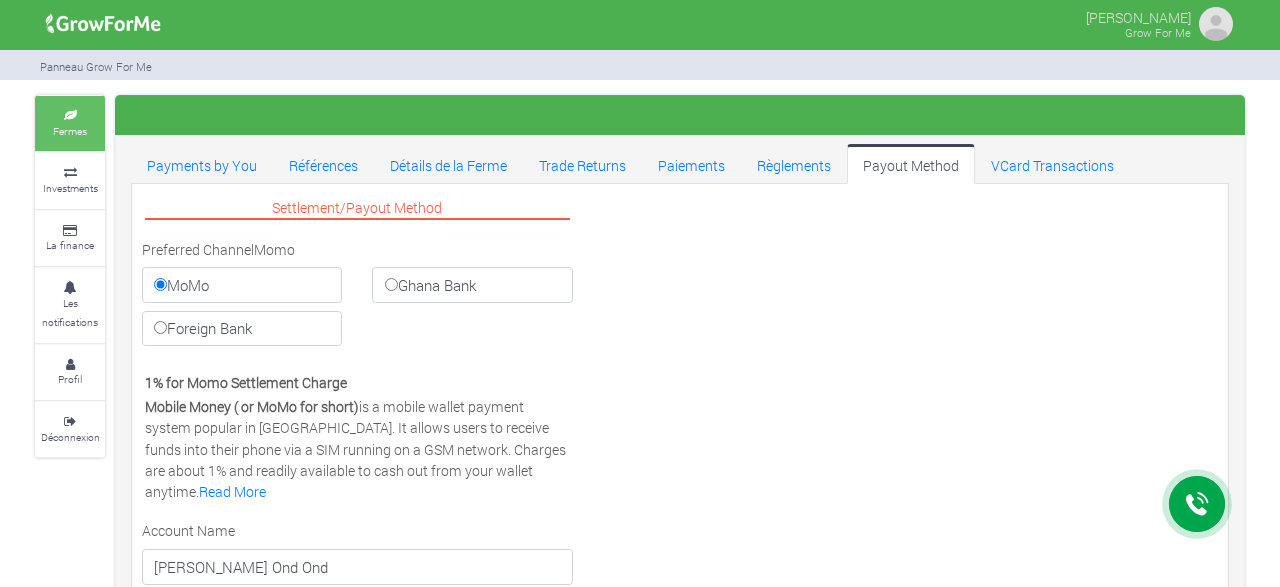 click on "Fermes" at bounding box center [70, 123] 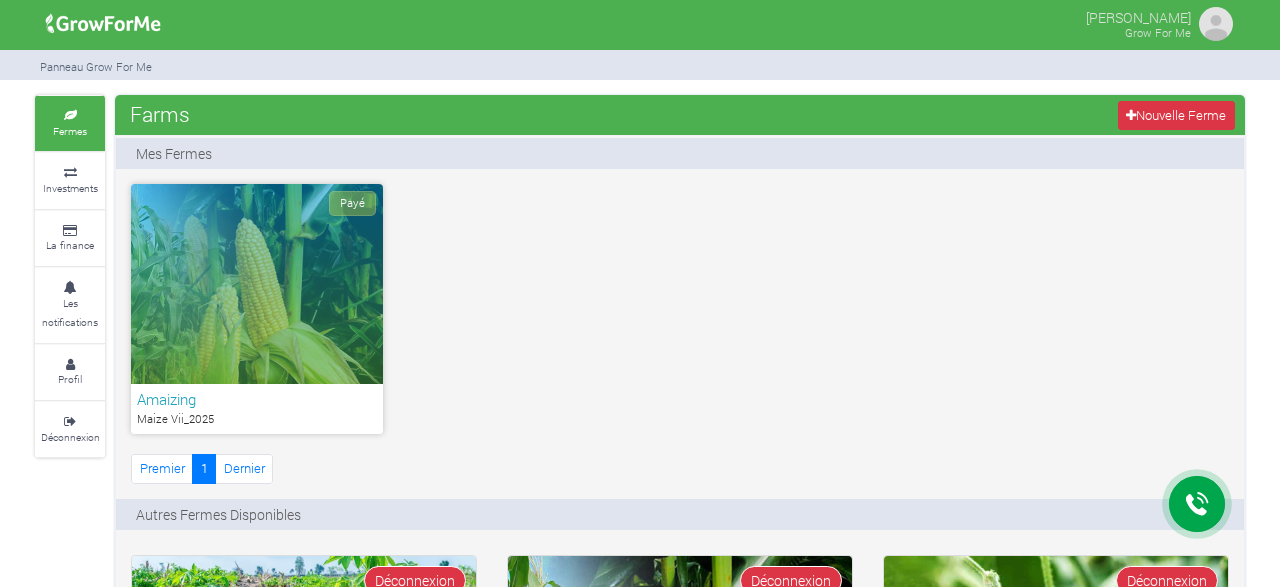 scroll, scrollTop: 0, scrollLeft: 0, axis: both 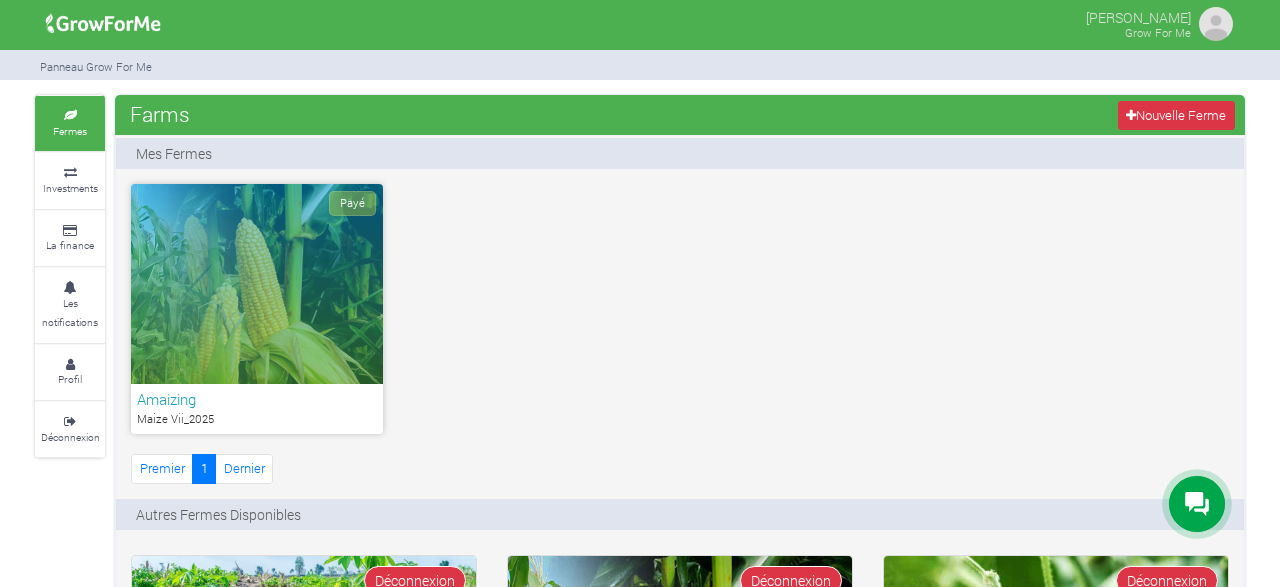 click at bounding box center (103, 24) 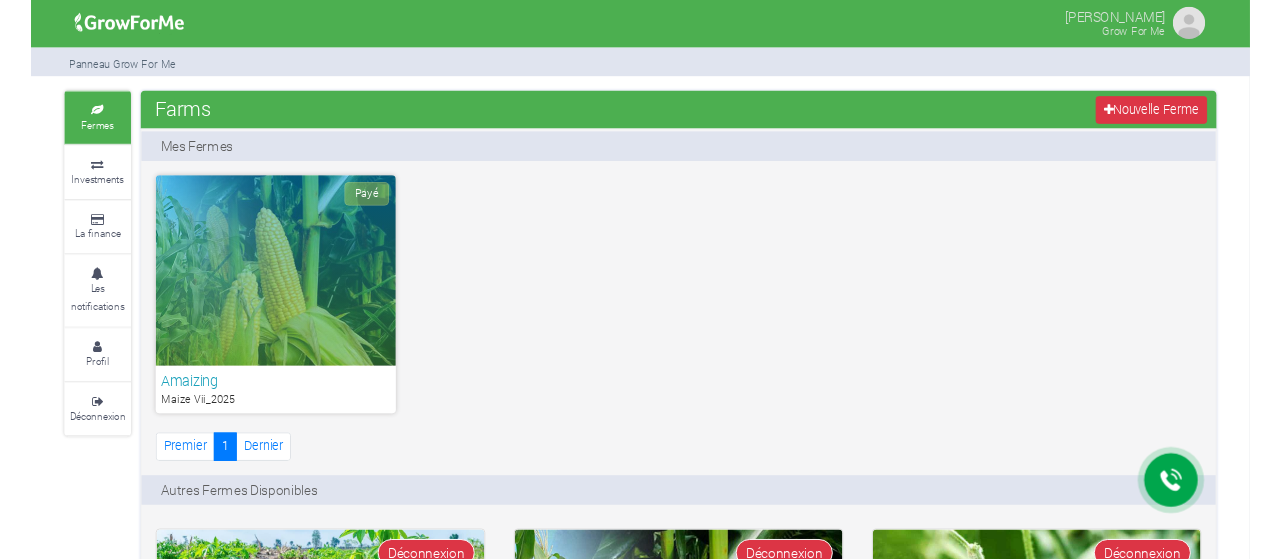 scroll, scrollTop: 0, scrollLeft: 0, axis: both 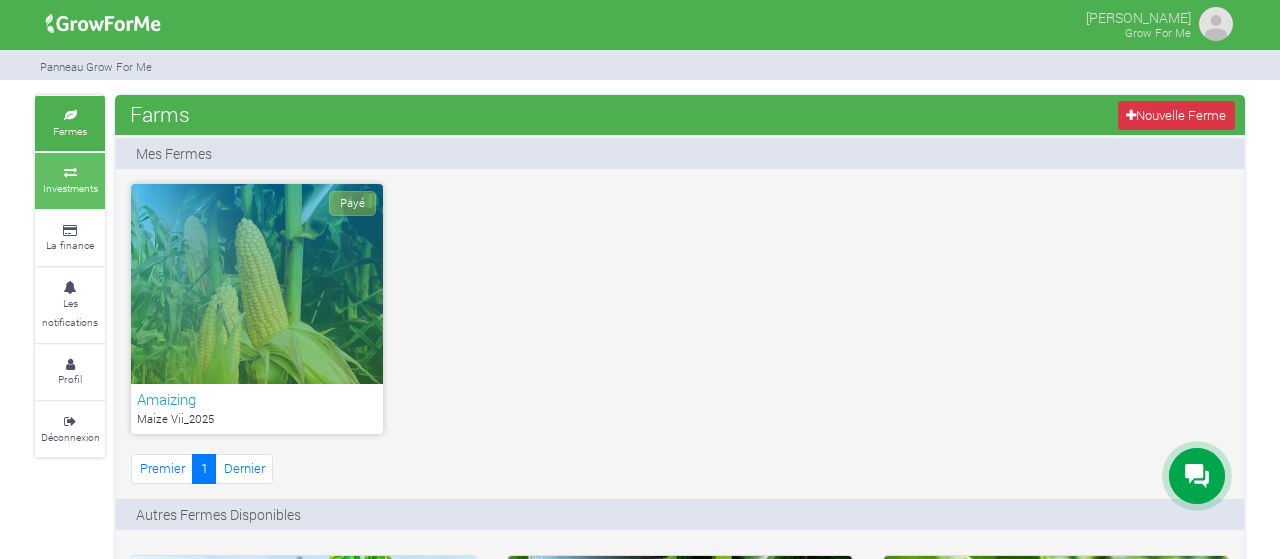 click on "Investments" at bounding box center [70, 188] 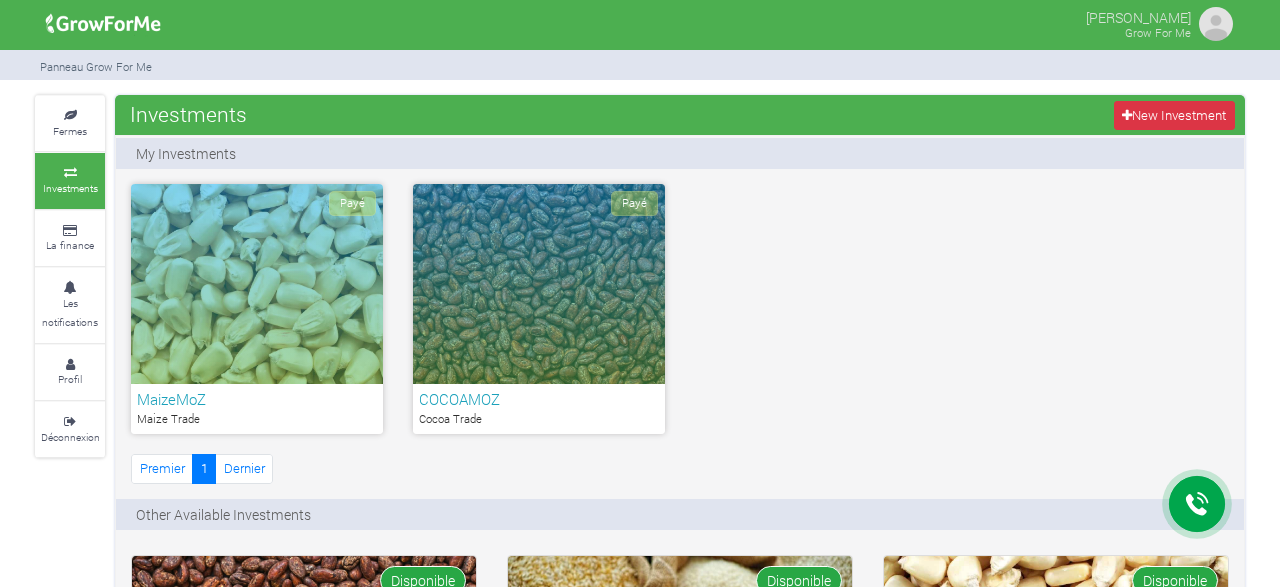 scroll, scrollTop: 0, scrollLeft: 0, axis: both 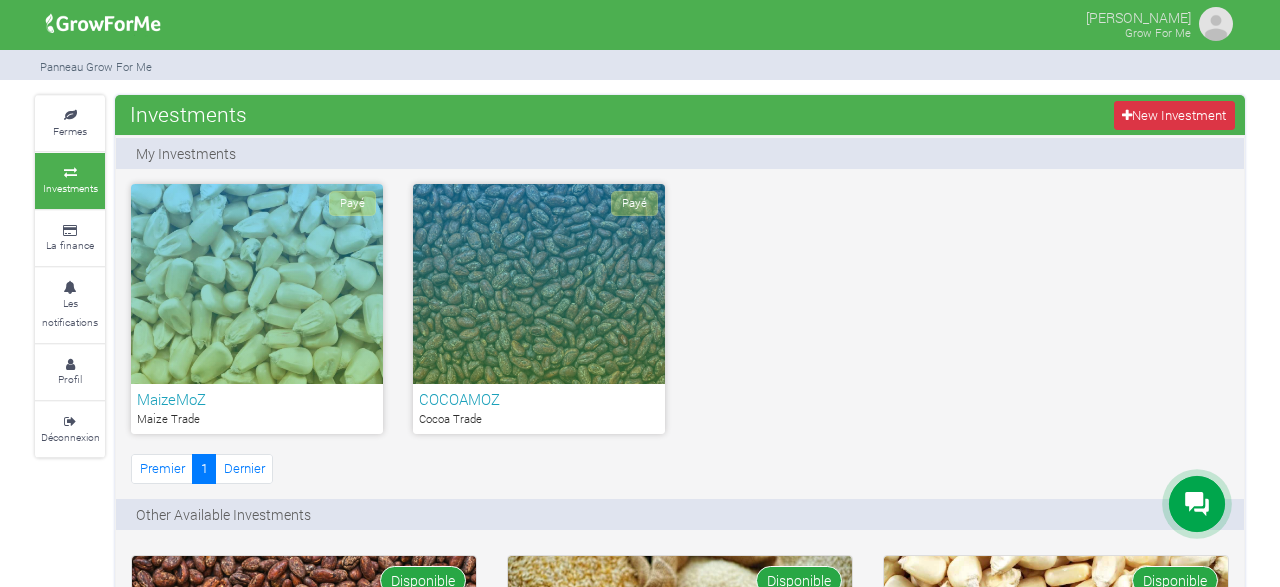 click at bounding box center [1216, 24] 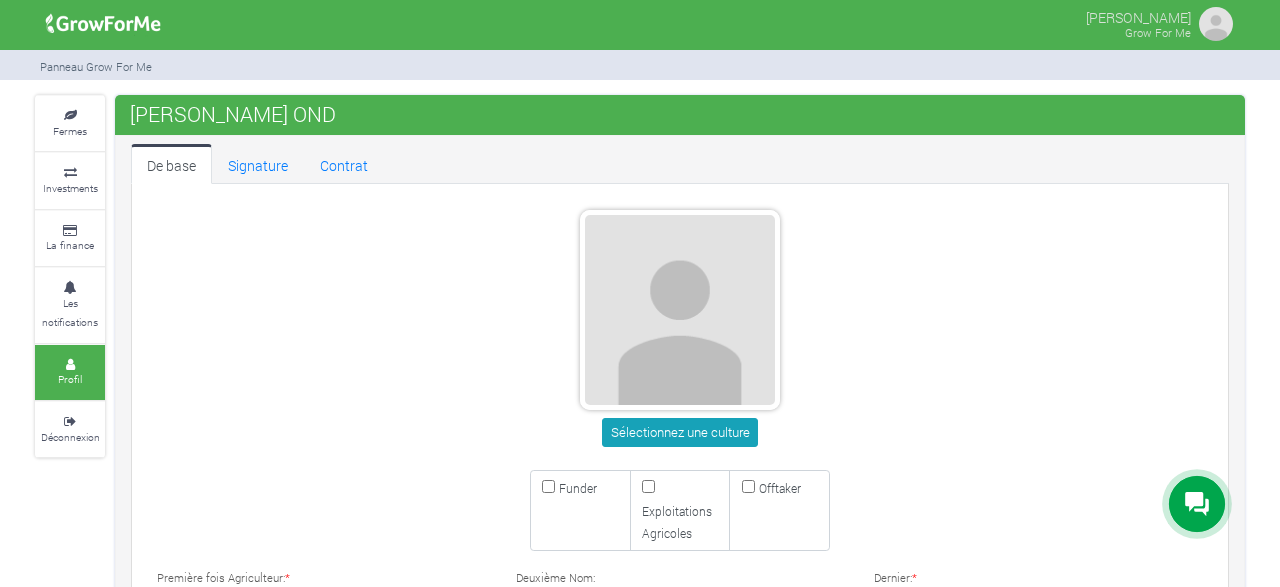 scroll, scrollTop: 0, scrollLeft: 0, axis: both 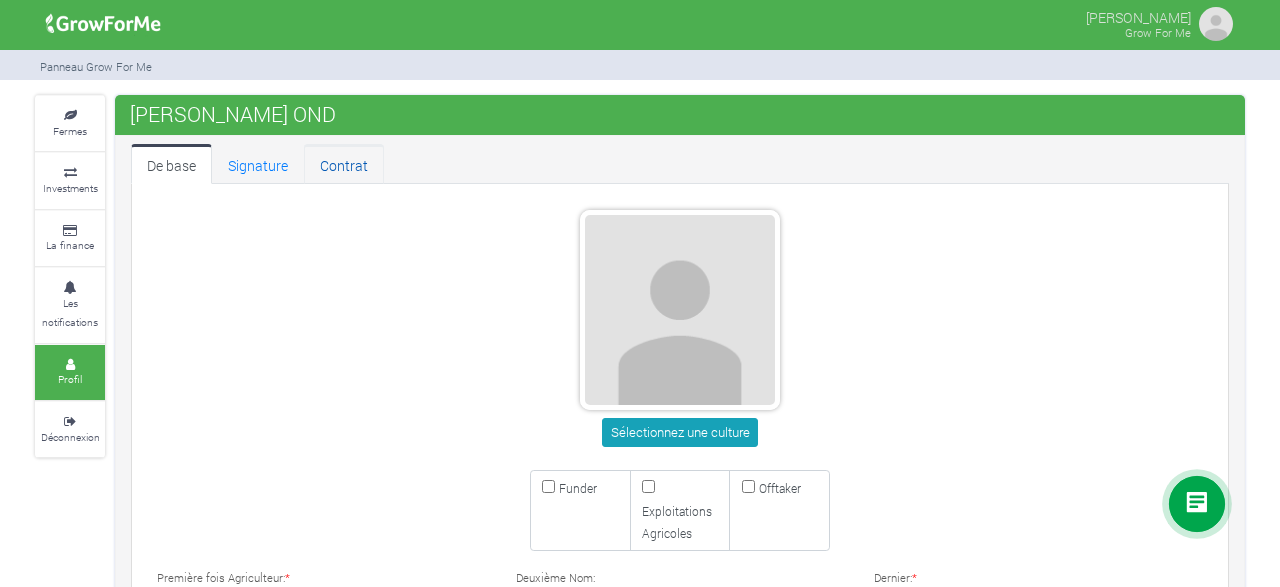 click on "Contrat" at bounding box center [344, 164] 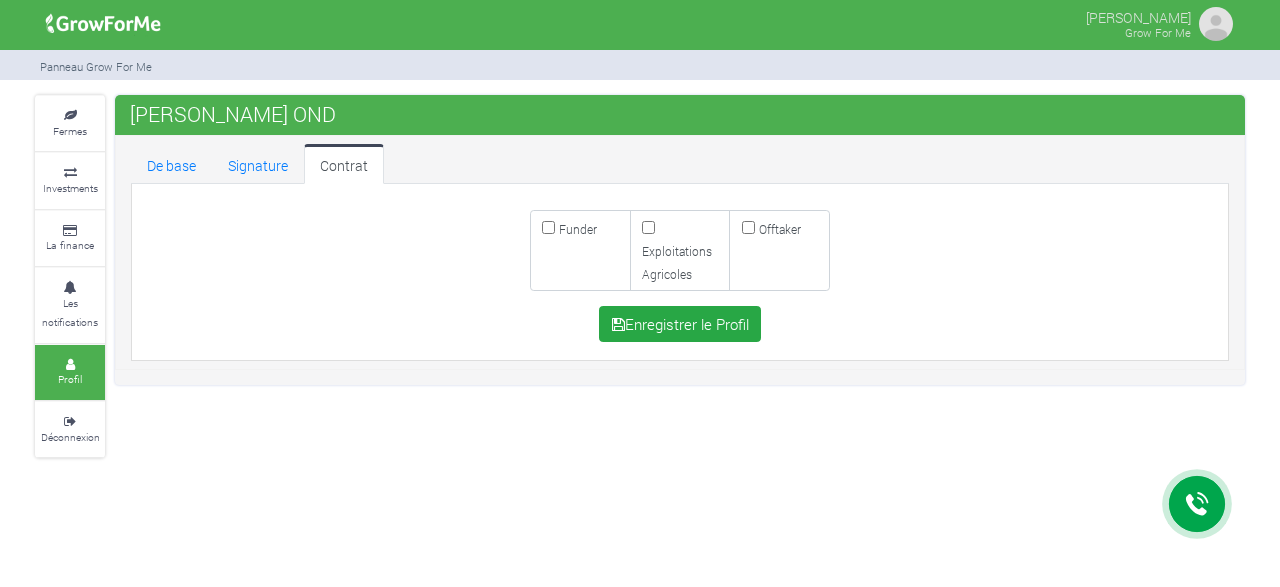 scroll, scrollTop: 0, scrollLeft: 0, axis: both 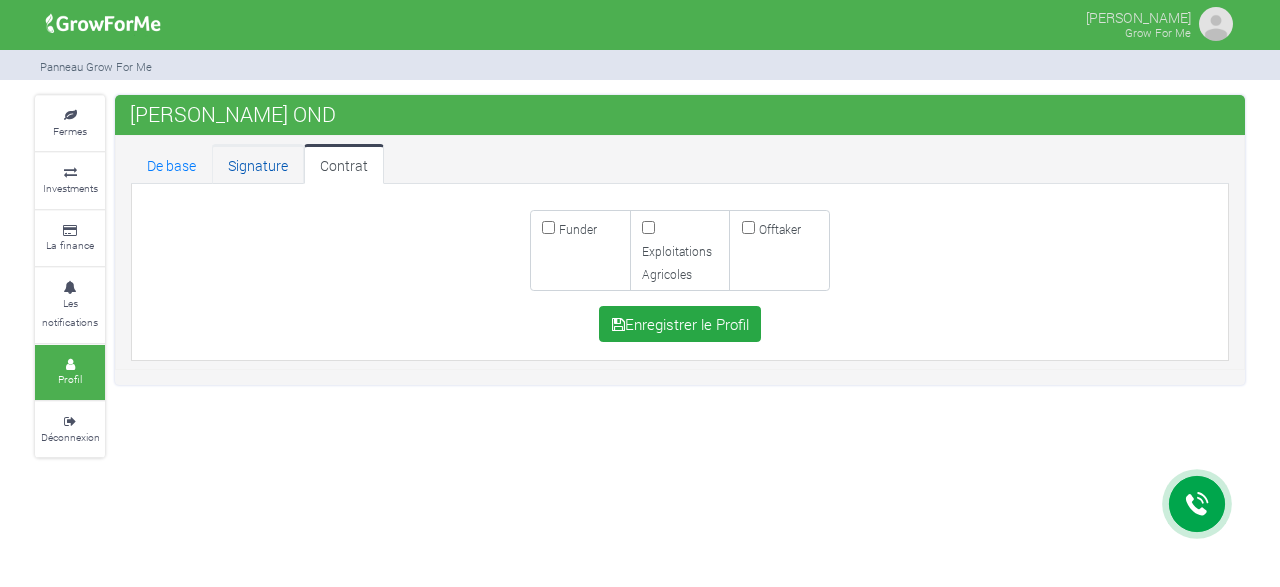 click on "Signature" at bounding box center [258, 164] 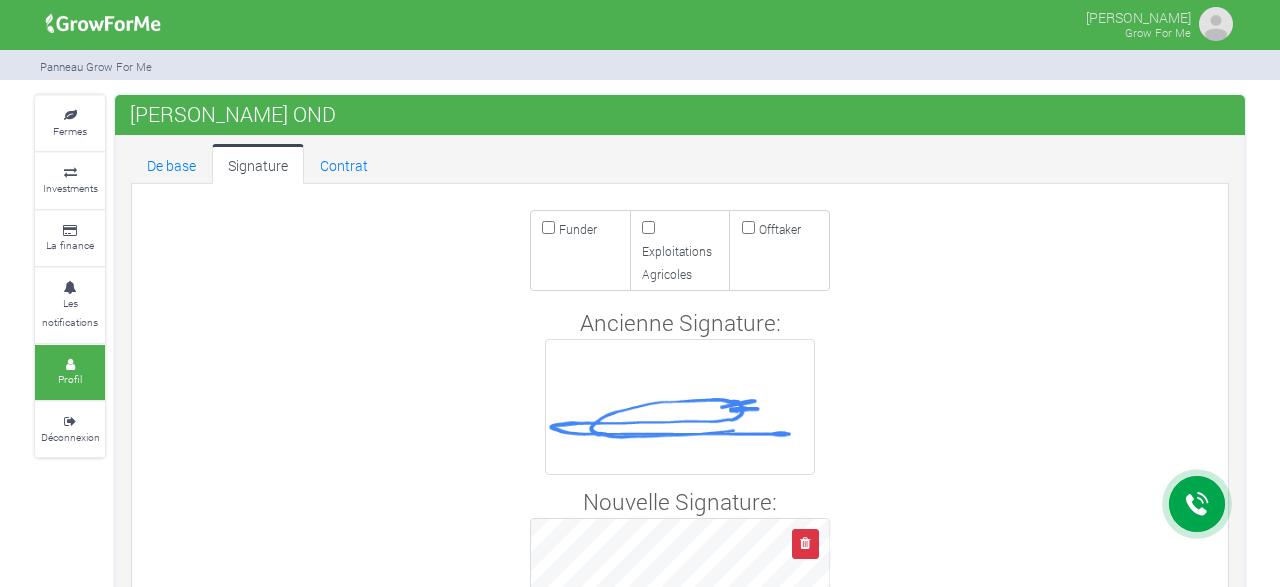 scroll, scrollTop: 0, scrollLeft: 0, axis: both 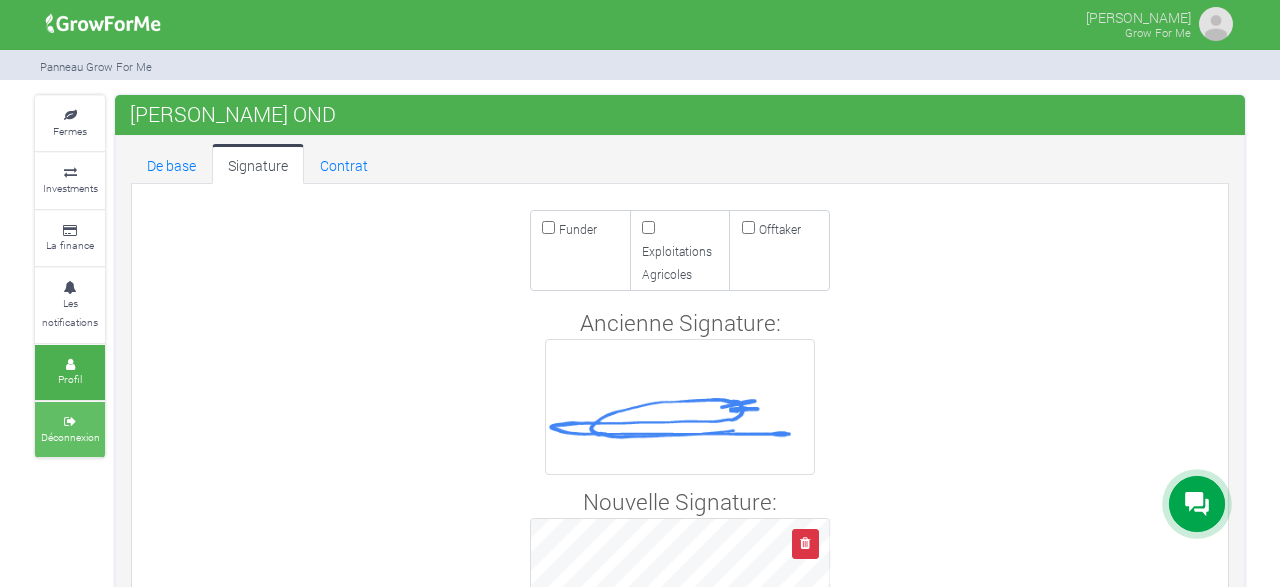 click on "Déconnexion" at bounding box center [70, 429] 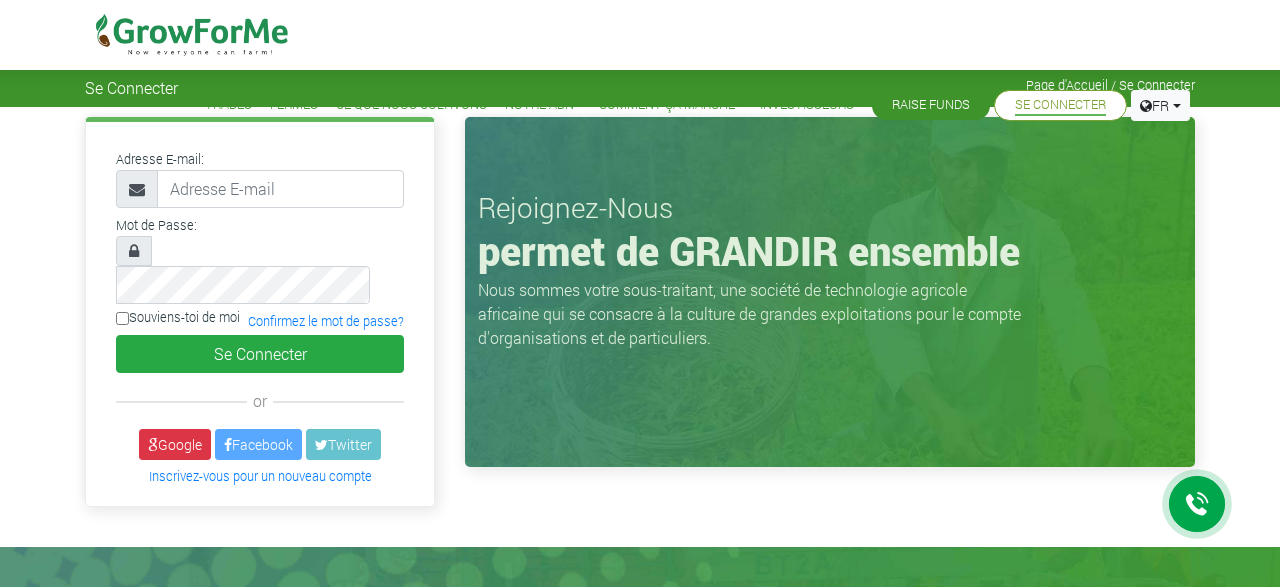 scroll, scrollTop: 0, scrollLeft: 0, axis: both 